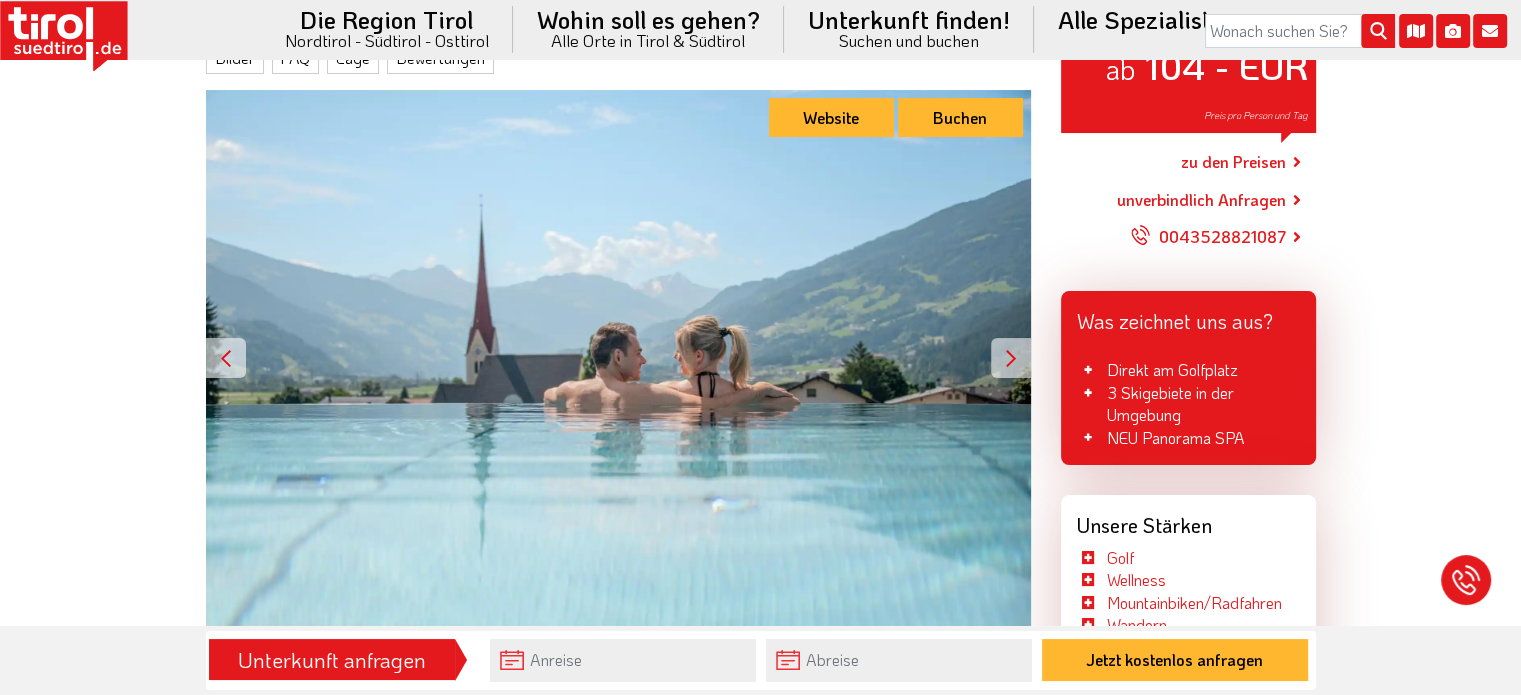 scroll, scrollTop: 300, scrollLeft: 0, axis: vertical 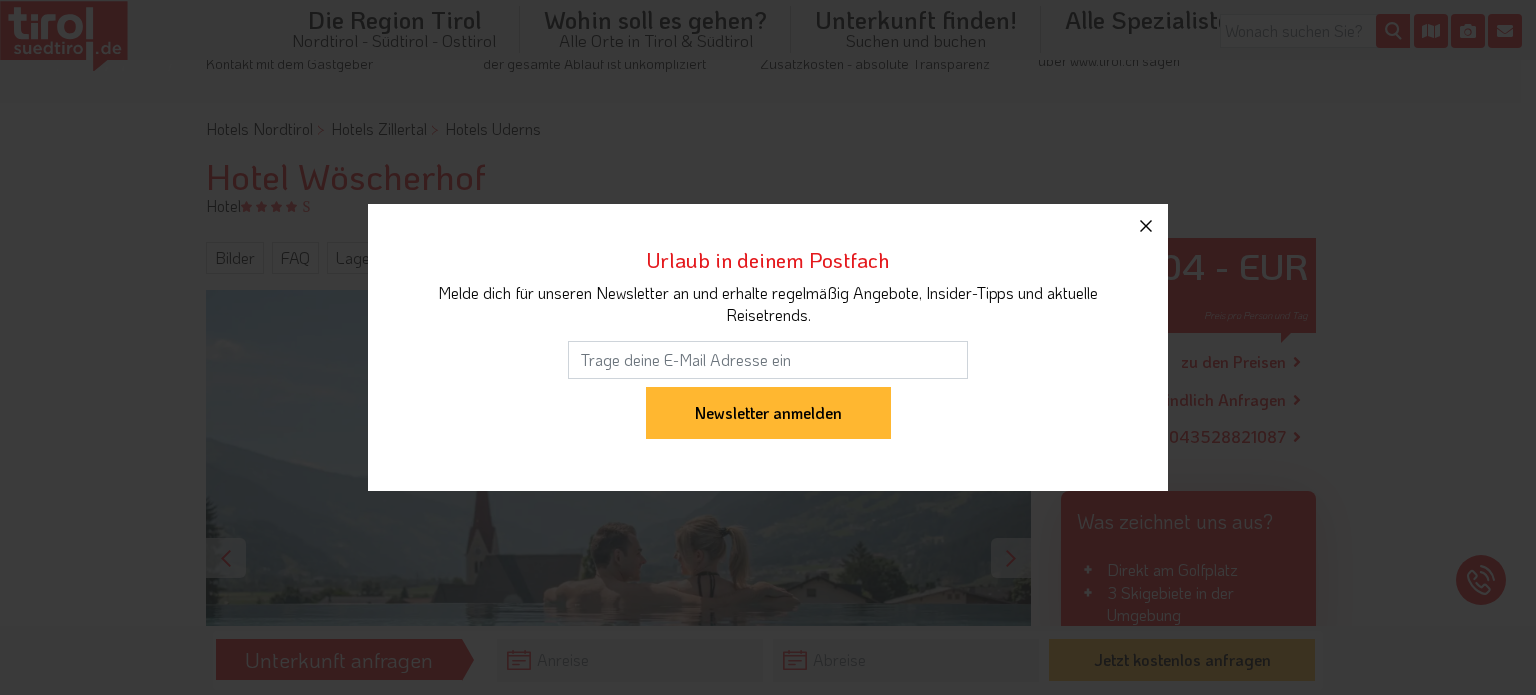 click 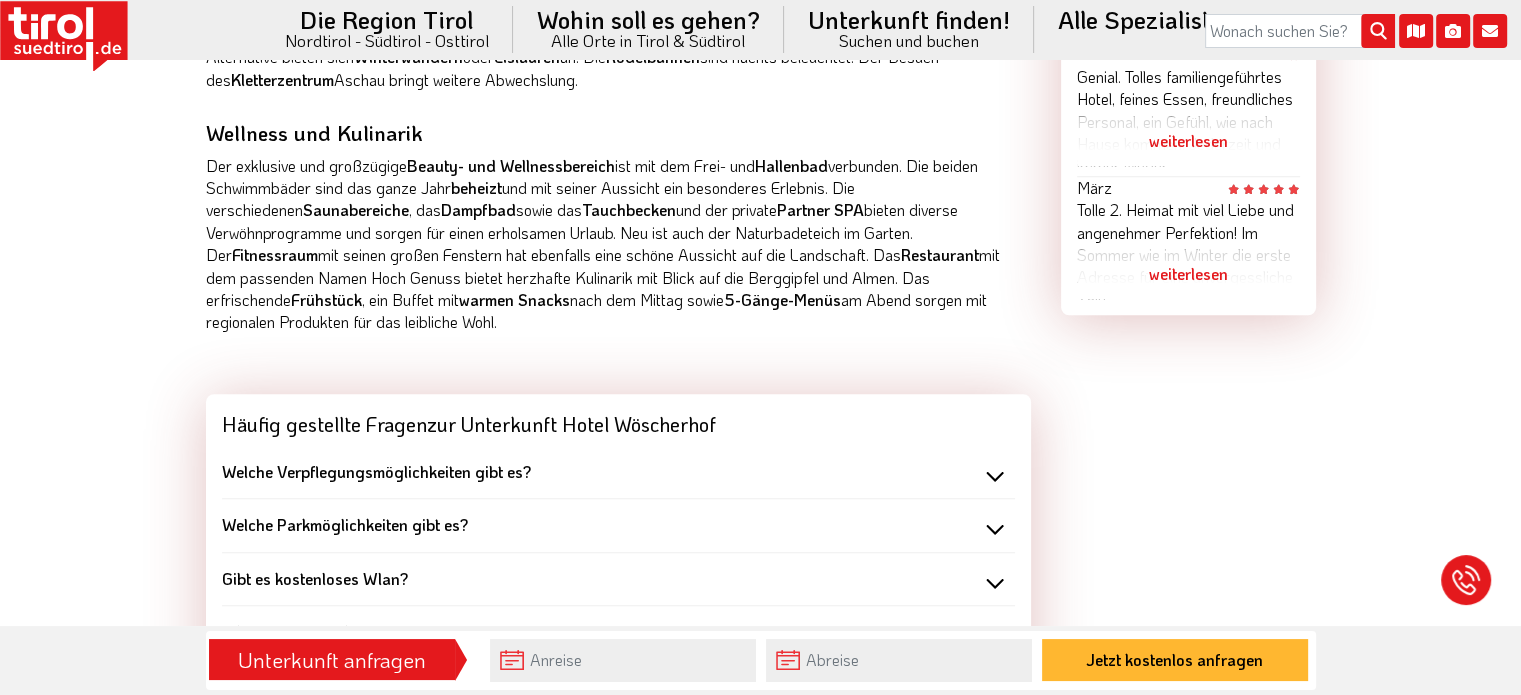 scroll, scrollTop: 1700, scrollLeft: 0, axis: vertical 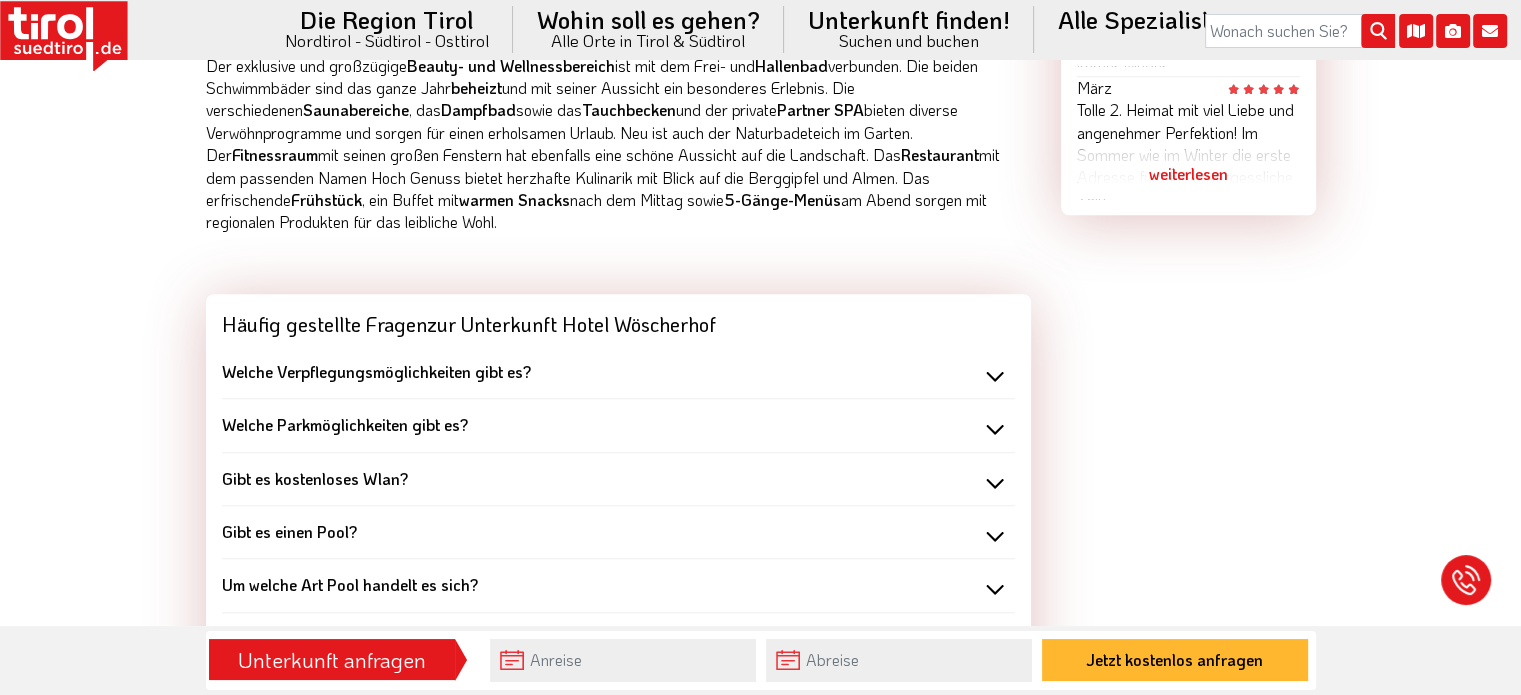 click on "Welche Parkmöglichkeiten gibt es?" at bounding box center [618, 425] 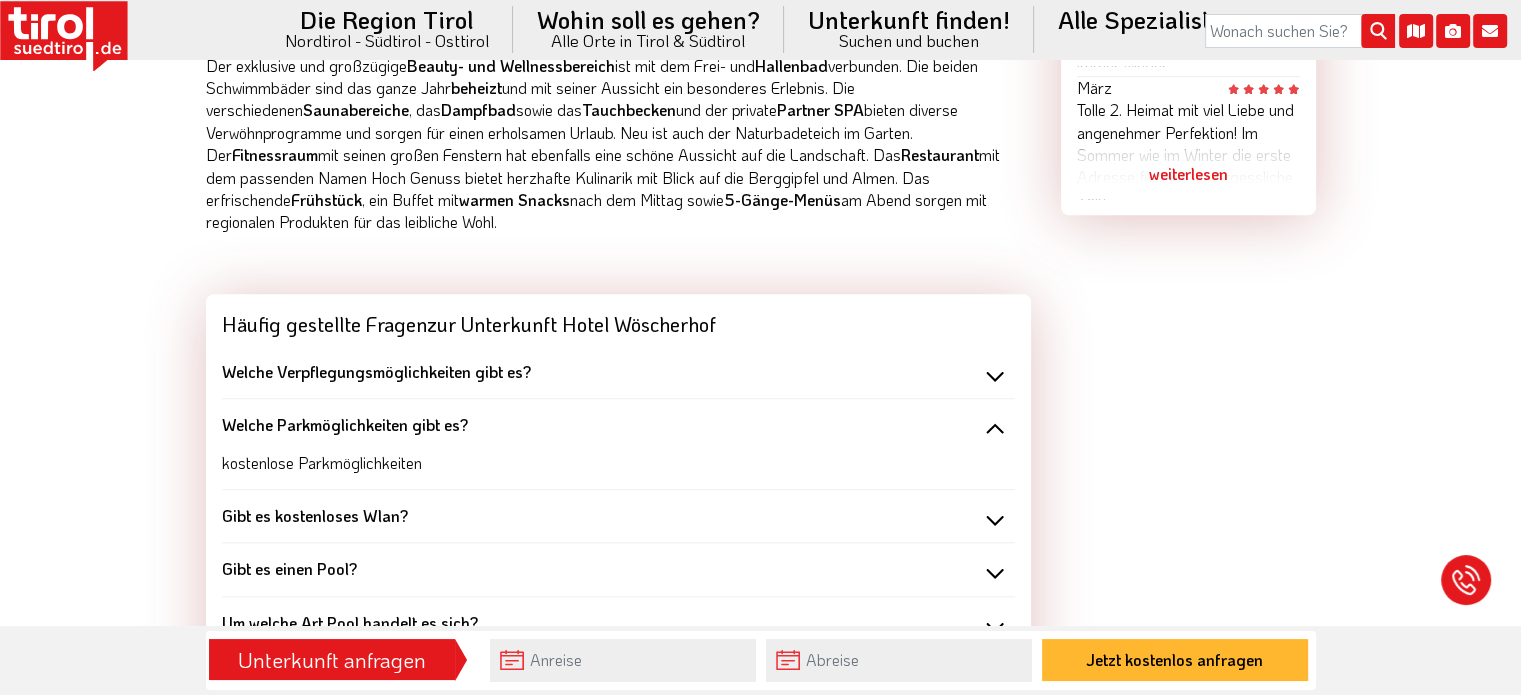 click on "Welche Parkmöglichkeiten gibt es?" at bounding box center (618, 425) 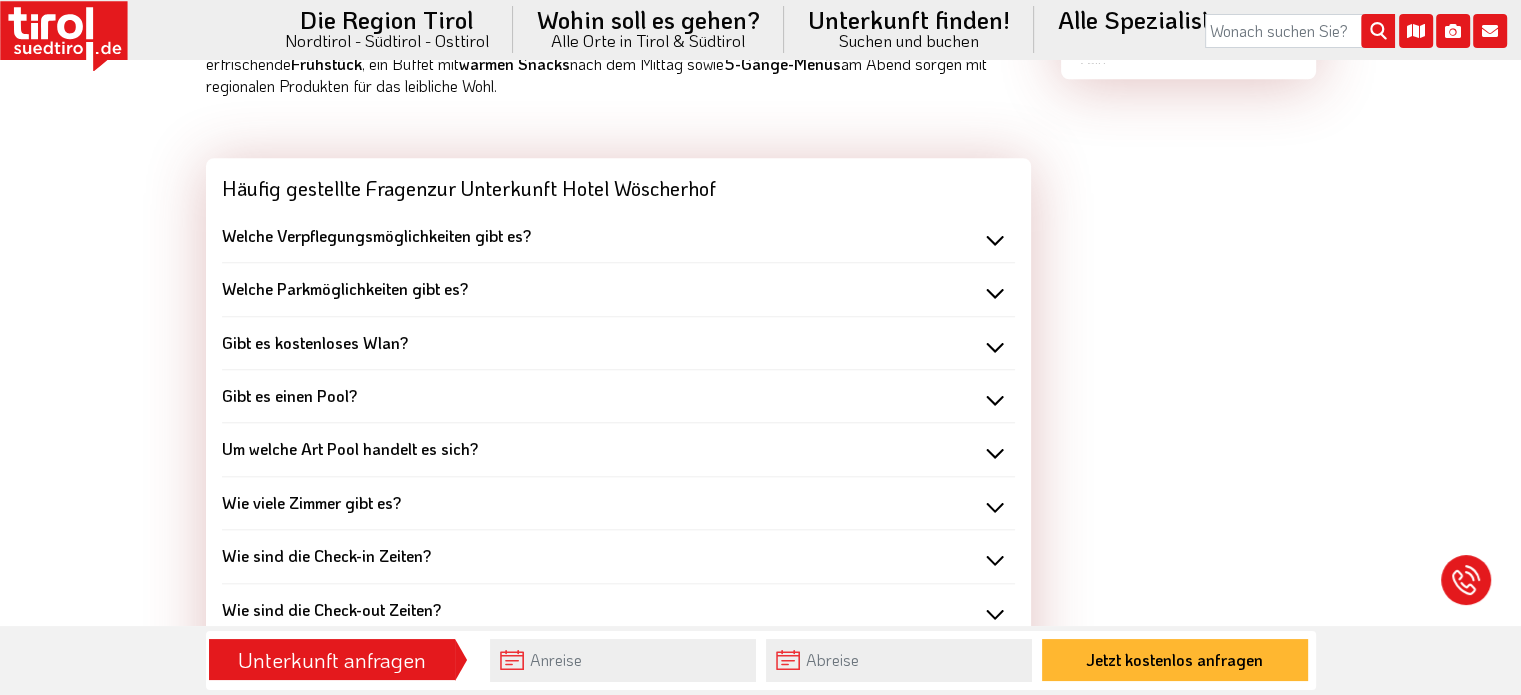 scroll, scrollTop: 1900, scrollLeft: 0, axis: vertical 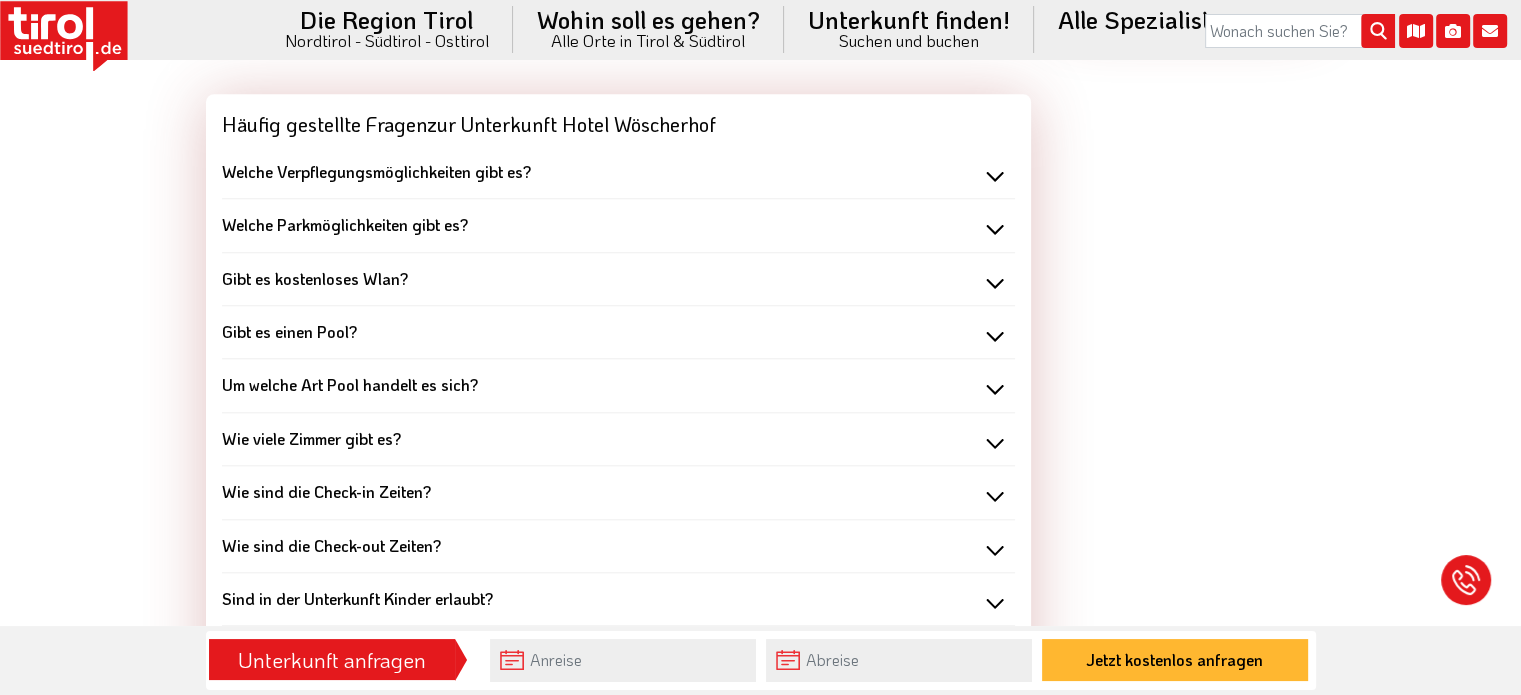 click on "Wie viele Zimmer gibt es?" at bounding box center [618, 439] 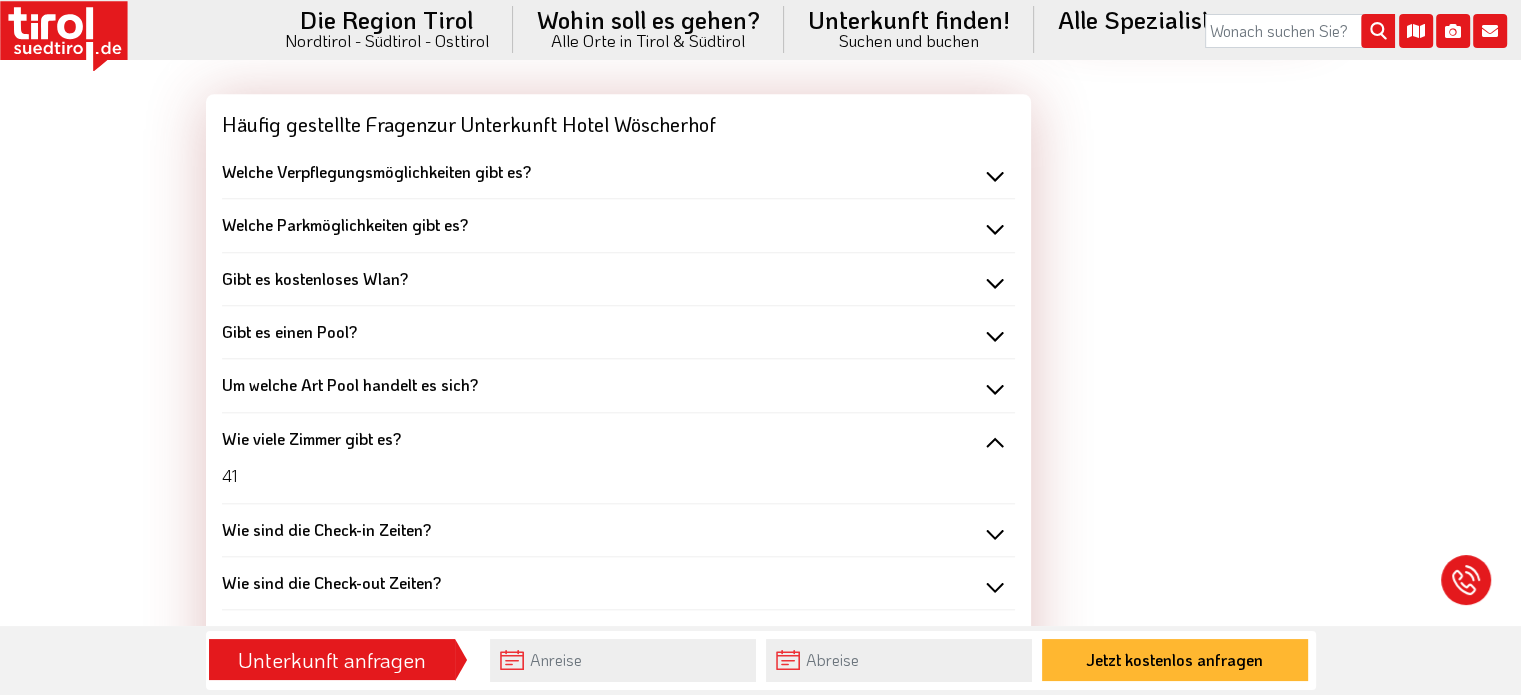 click on "Wie viele Zimmer gibt es?" at bounding box center [618, 439] 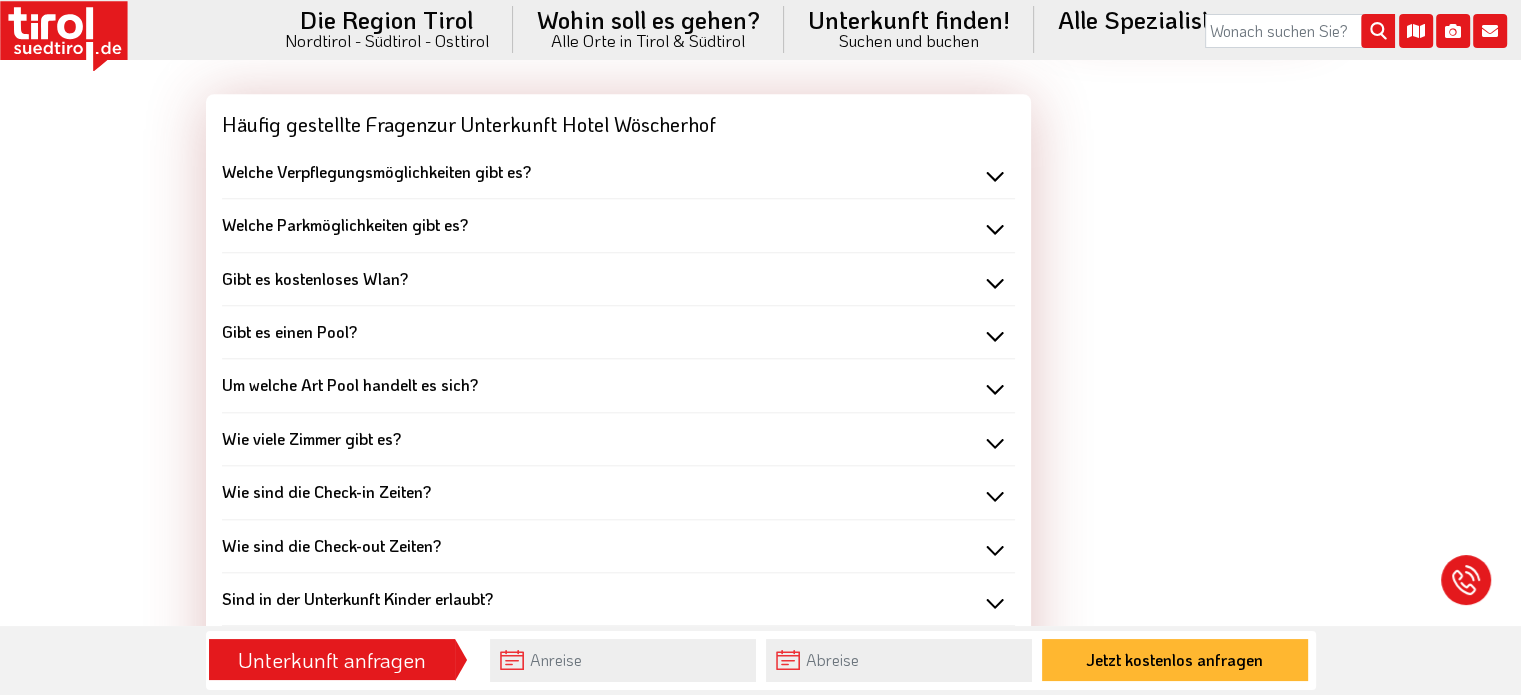 click on "Wie sind die Check-in Zeiten?" at bounding box center [618, 492] 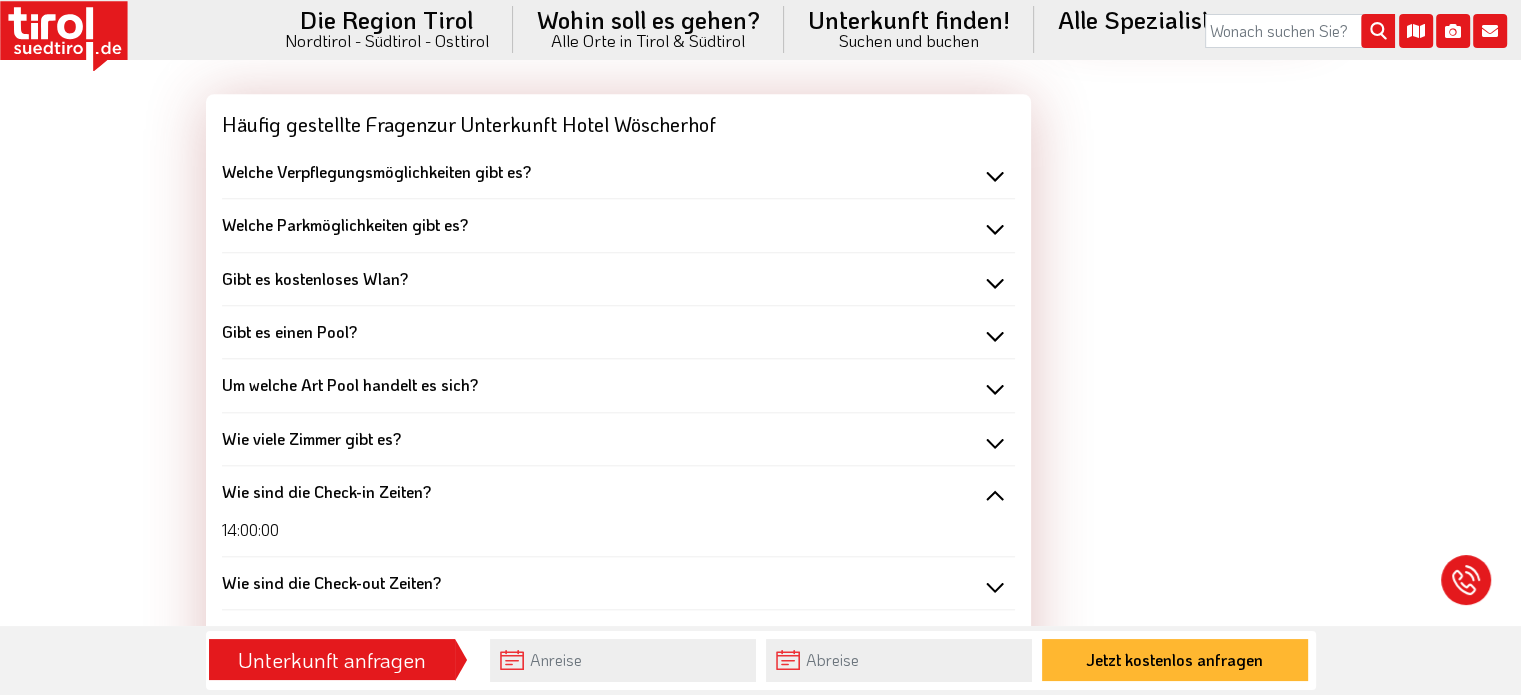 click on "Wie sind die Check-in Zeiten?" at bounding box center [618, 492] 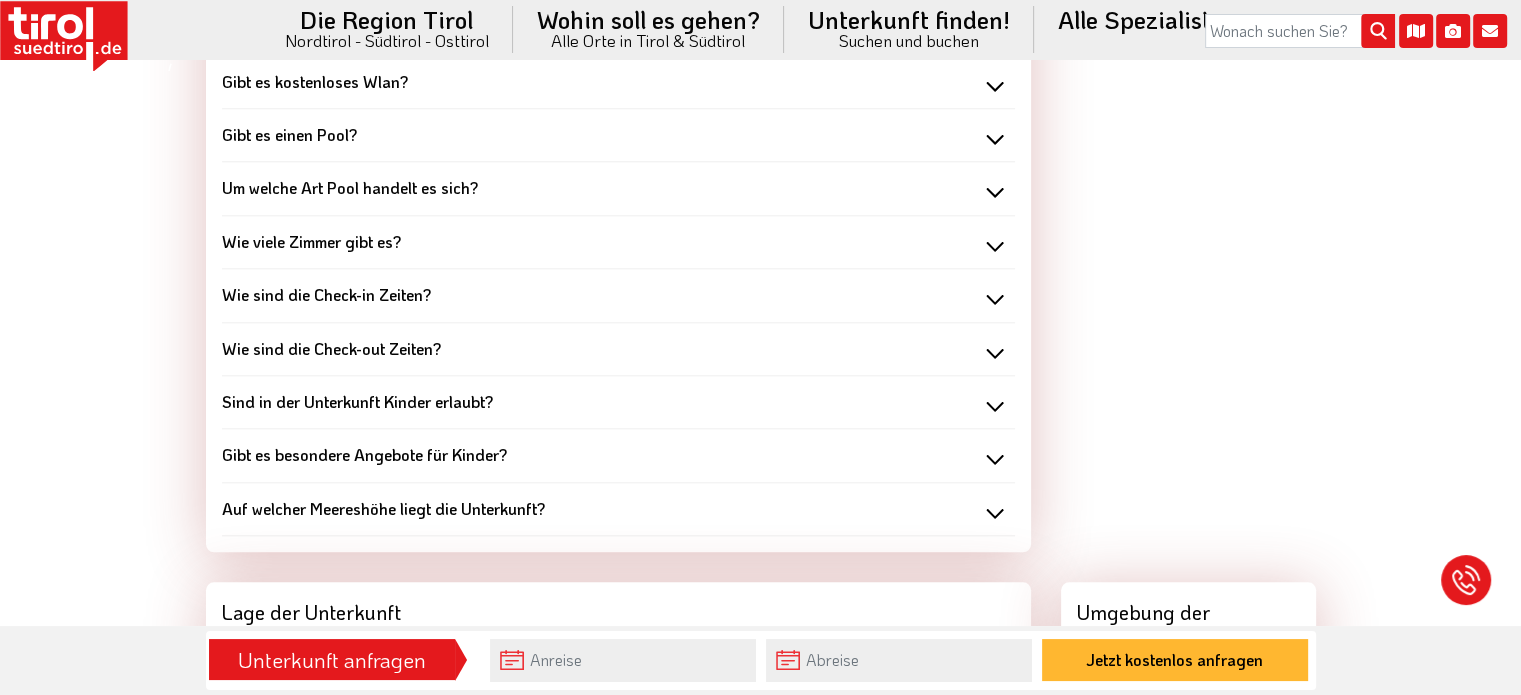 scroll, scrollTop: 2100, scrollLeft: 0, axis: vertical 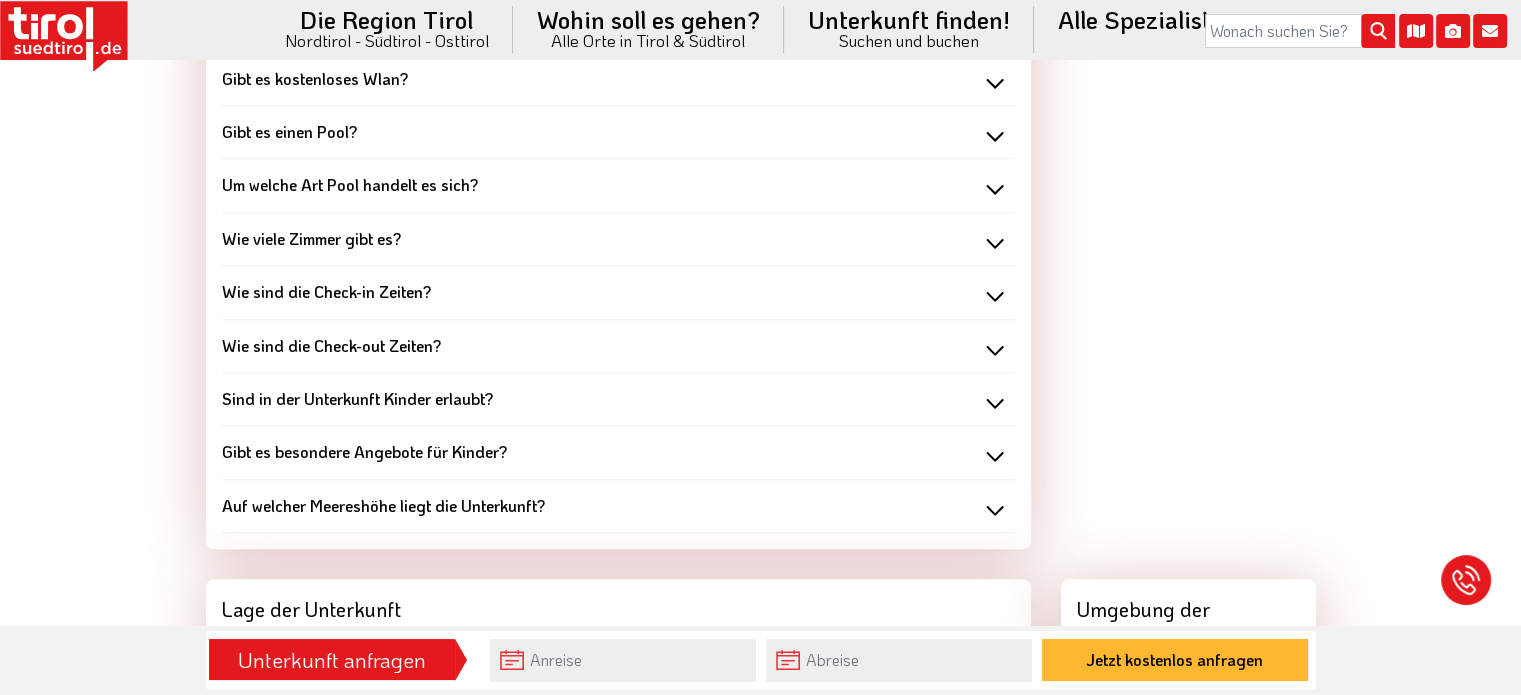 click on "Sind in der Unterkunft Kinder erlaubt?" at bounding box center (618, 399) 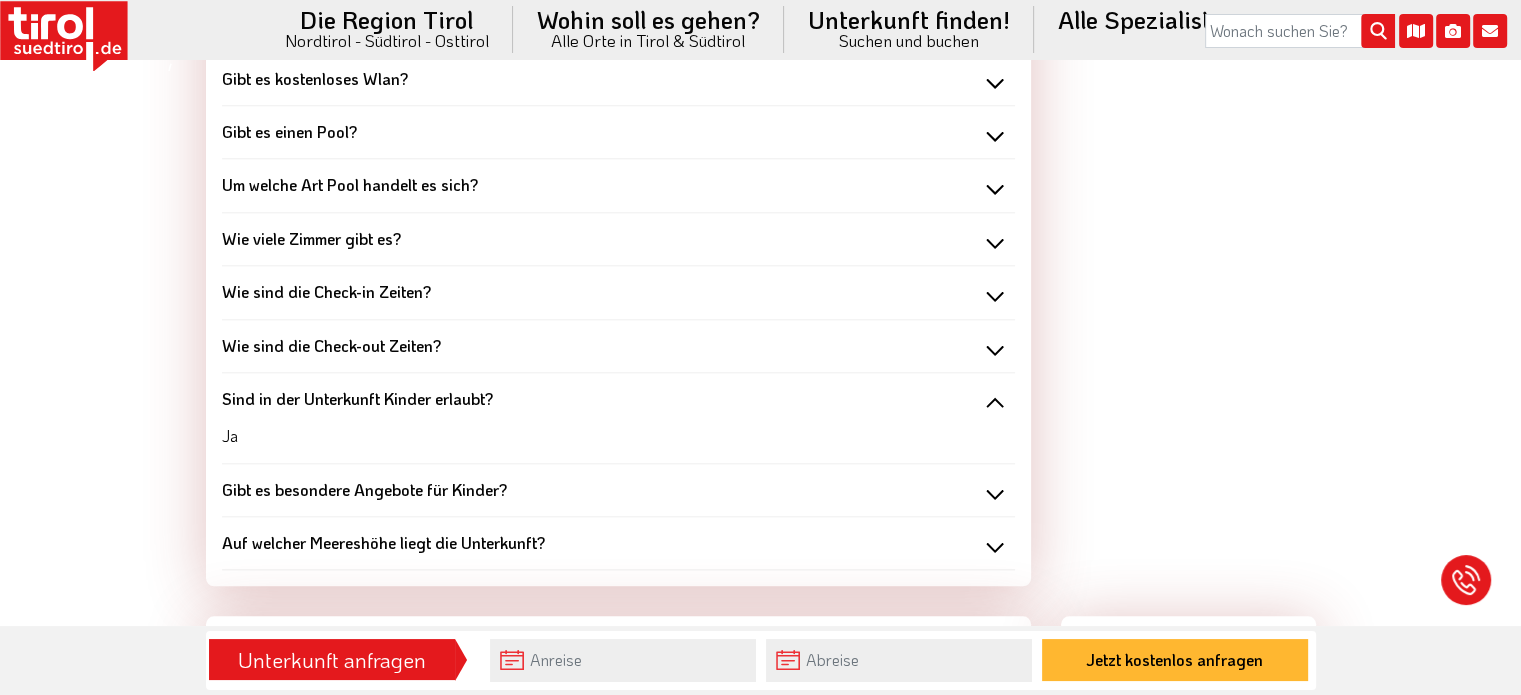click on "Sind in der Unterkunft Kinder erlaubt?" at bounding box center [618, 399] 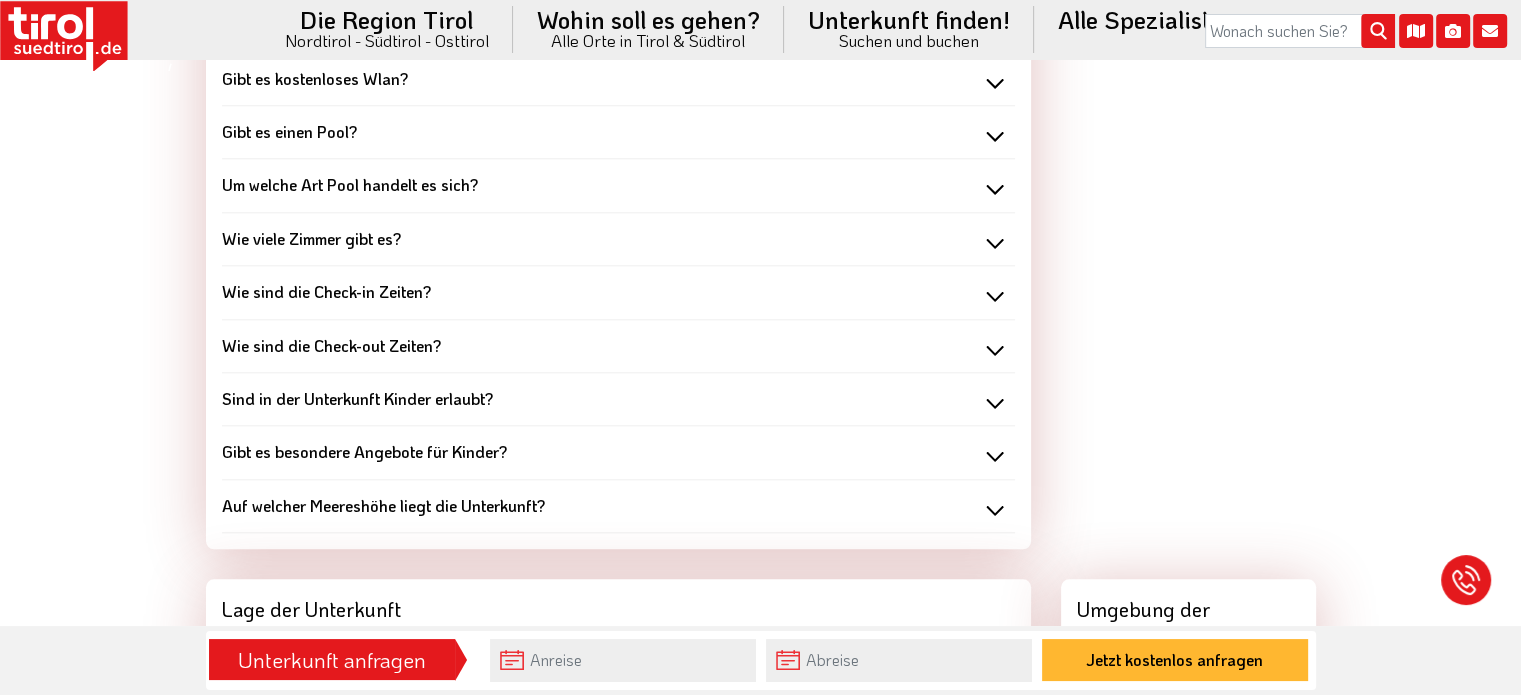 click on "Gibt es besondere Angebote für Kinder?" at bounding box center [618, 452] 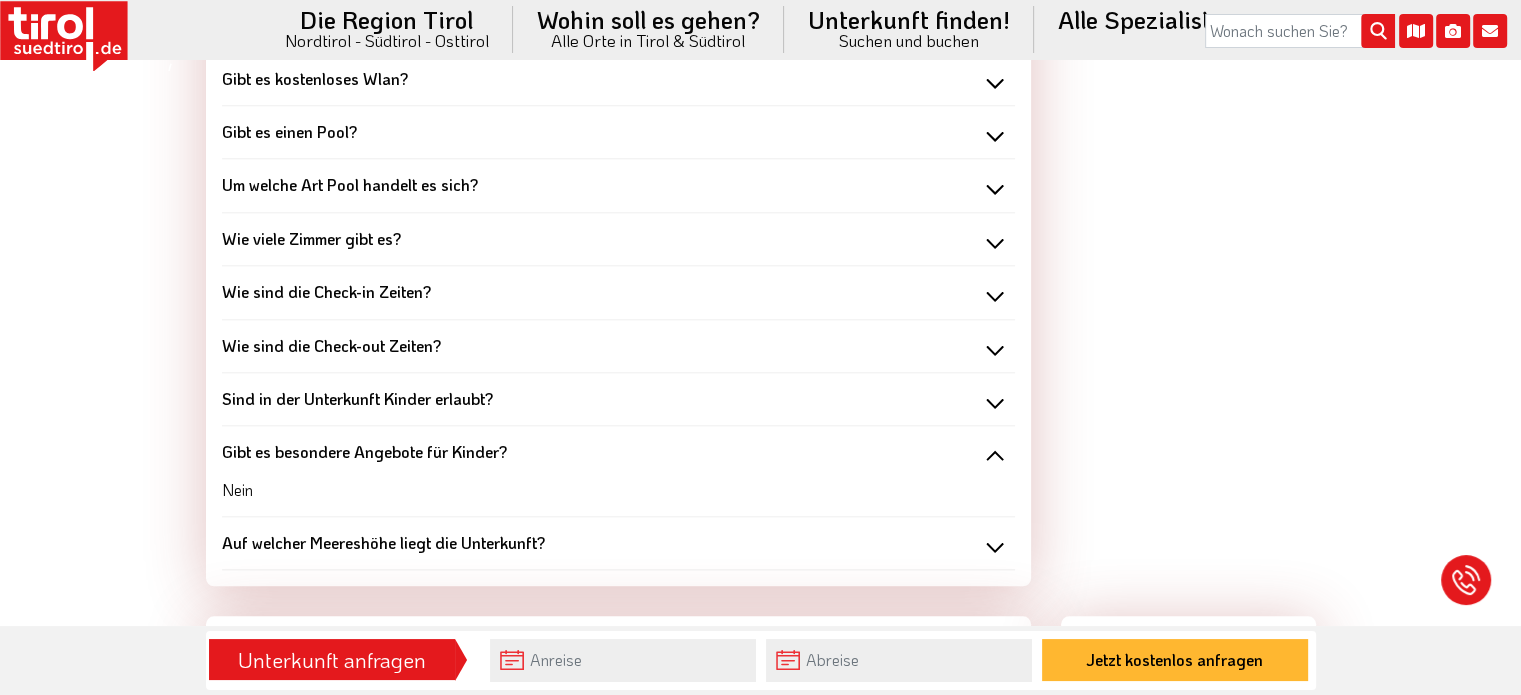 click on "Gibt es besondere Angebote für Kinder?" at bounding box center (618, 452) 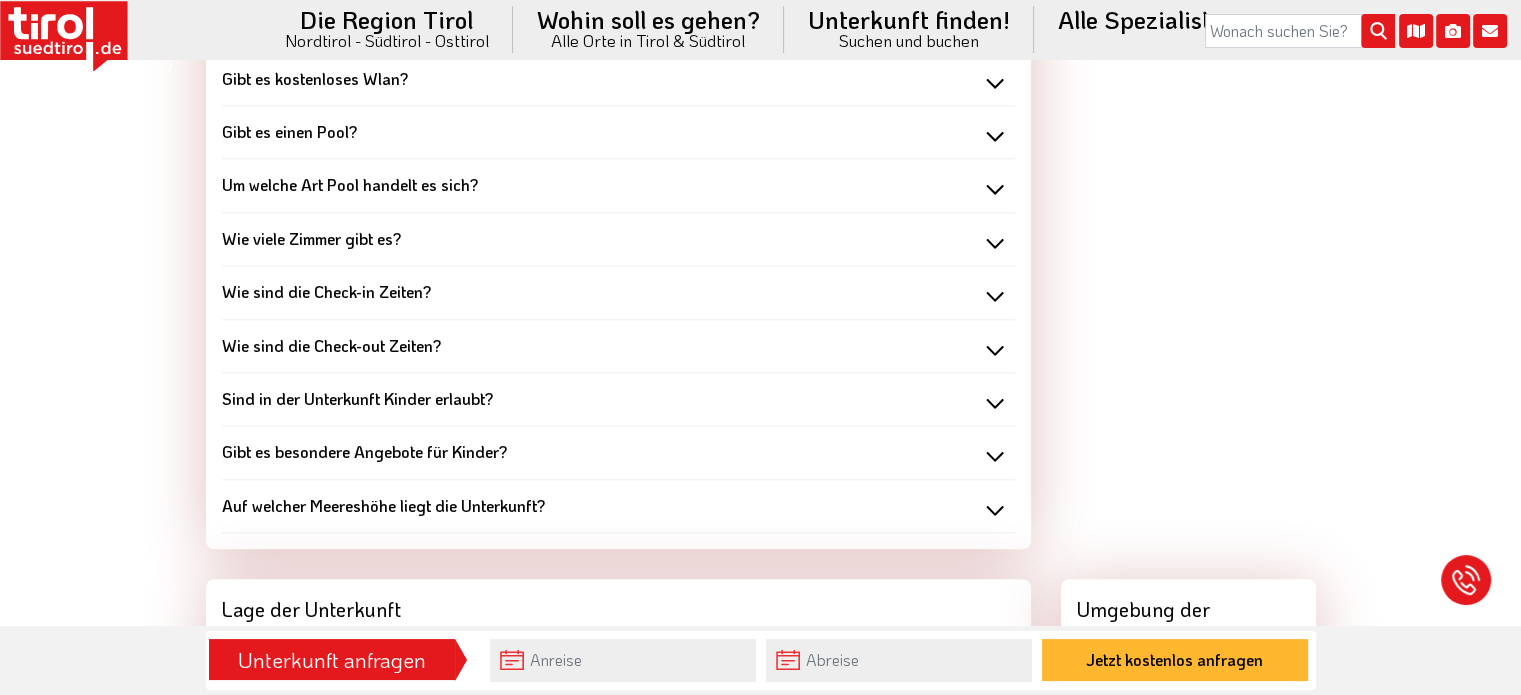 click on "Auf welcher Meereshöhe liegt die Unterkunft?" at bounding box center (618, 506) 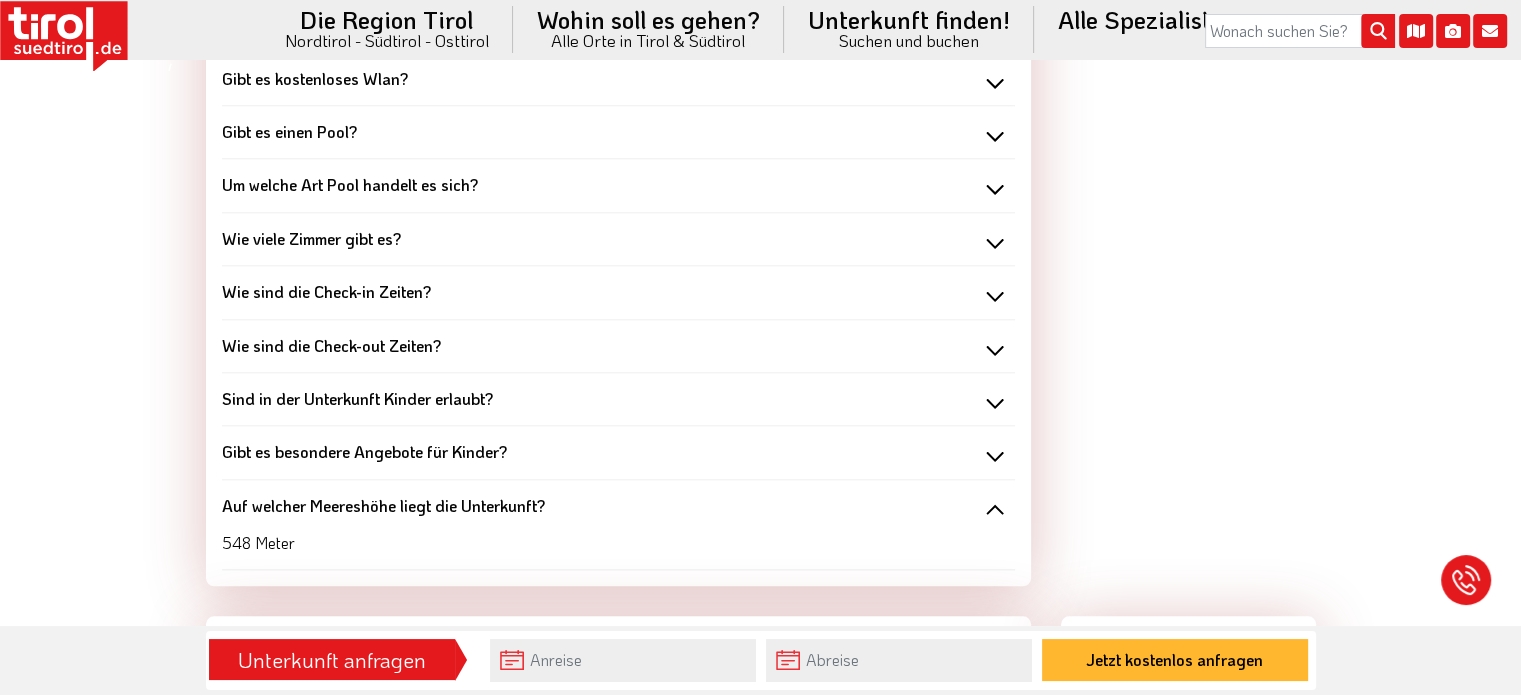 click on "Auf welcher Meereshöhe liegt die Unterkunft?" at bounding box center [618, 506] 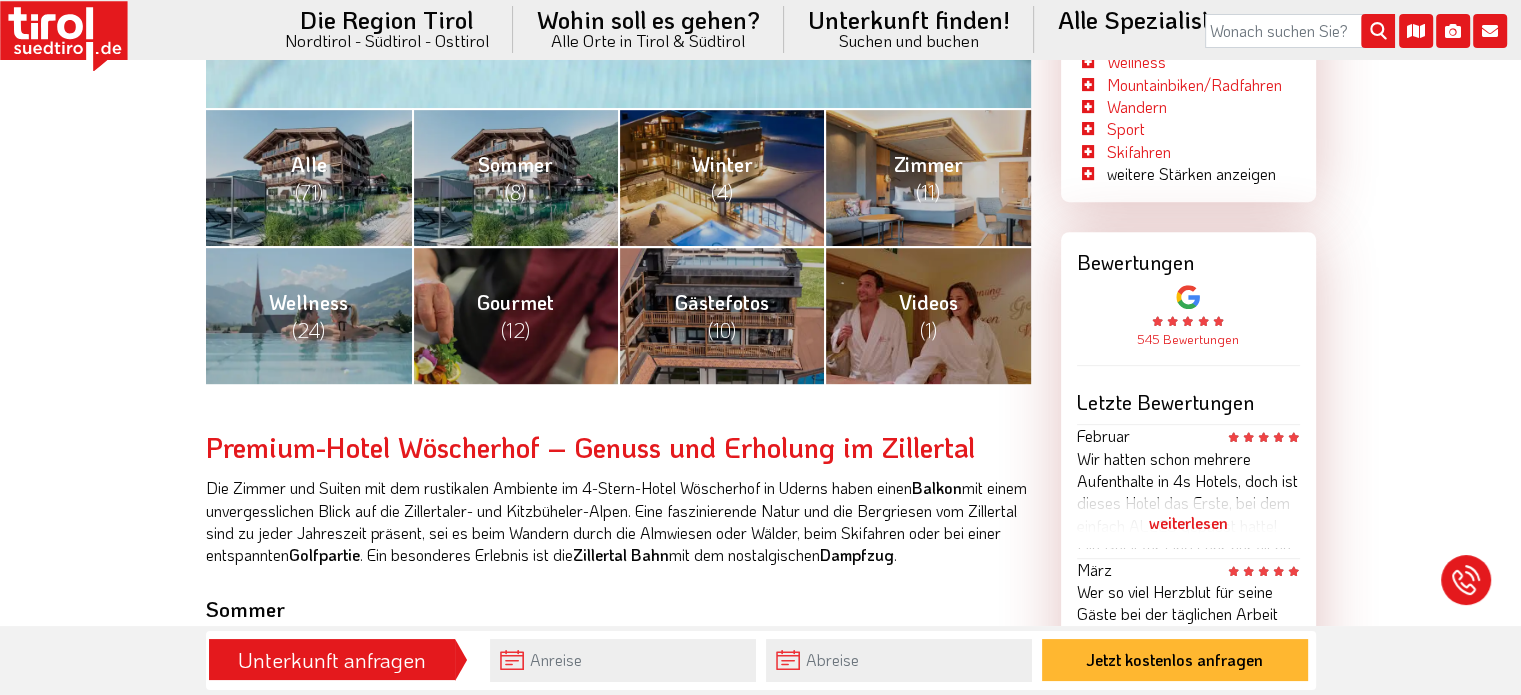 scroll, scrollTop: 800, scrollLeft: 0, axis: vertical 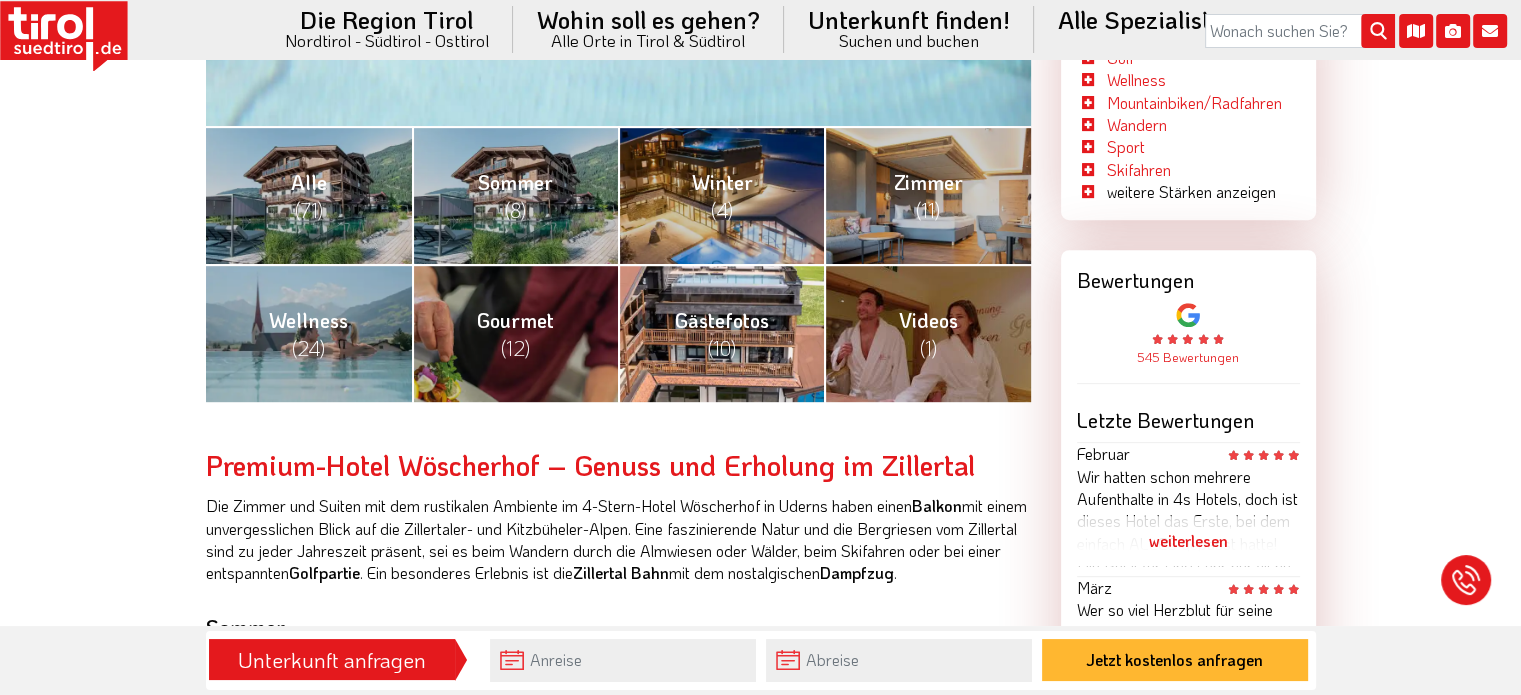 click on "(10)" at bounding box center (722, 348) 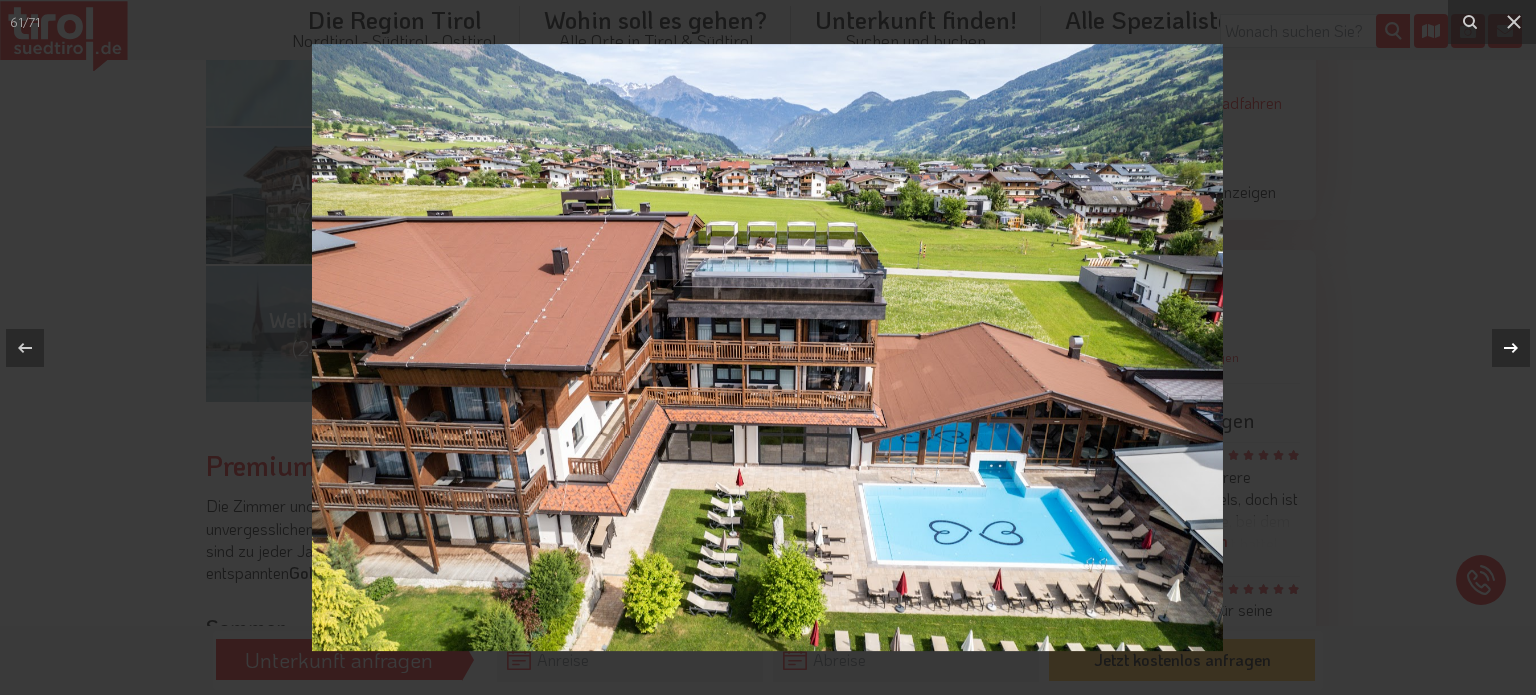 click 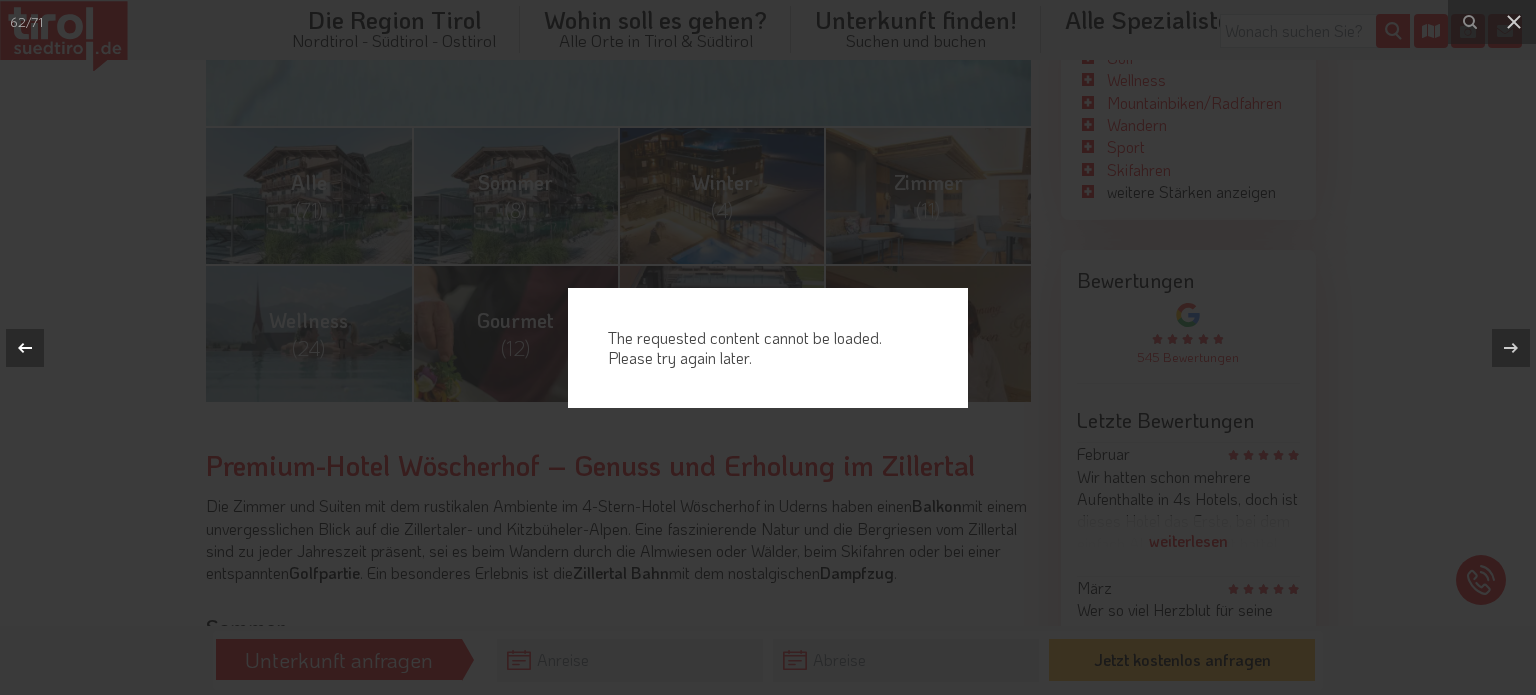 click 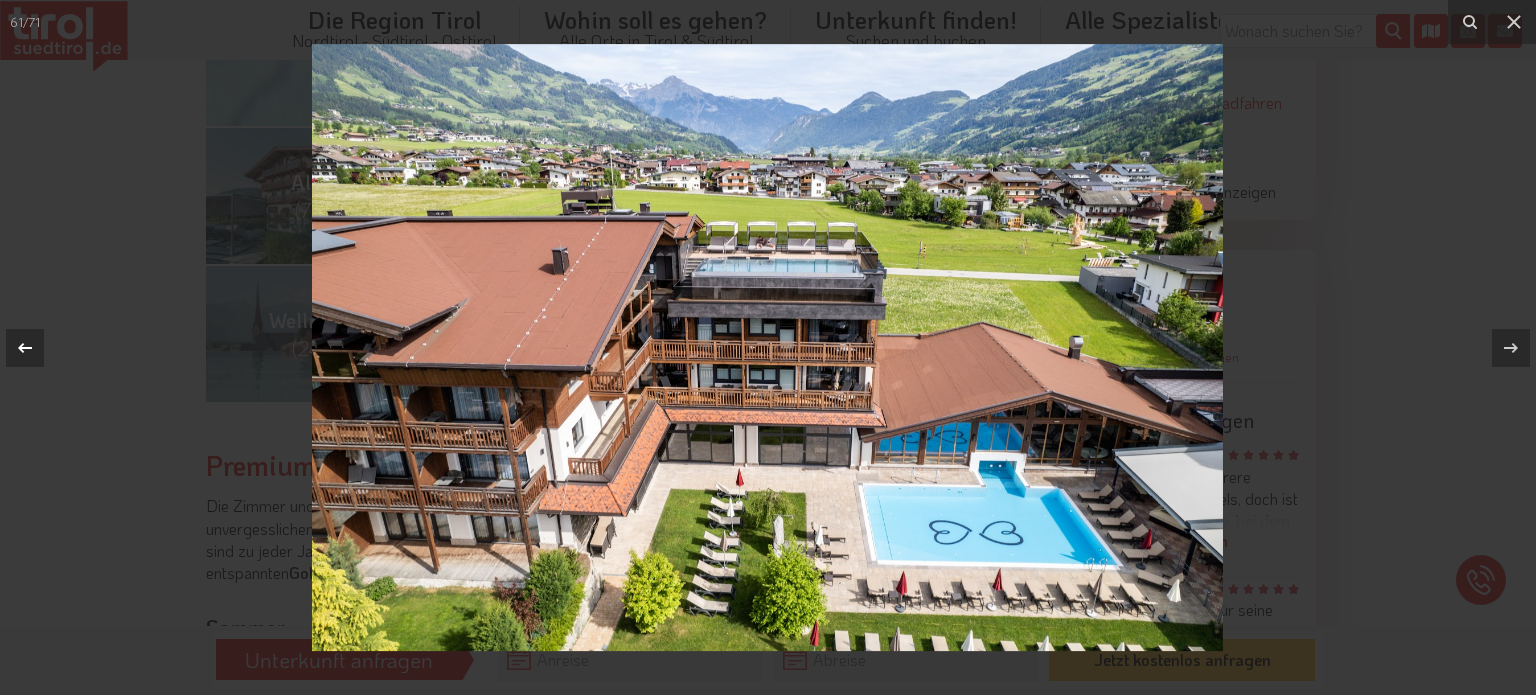 click 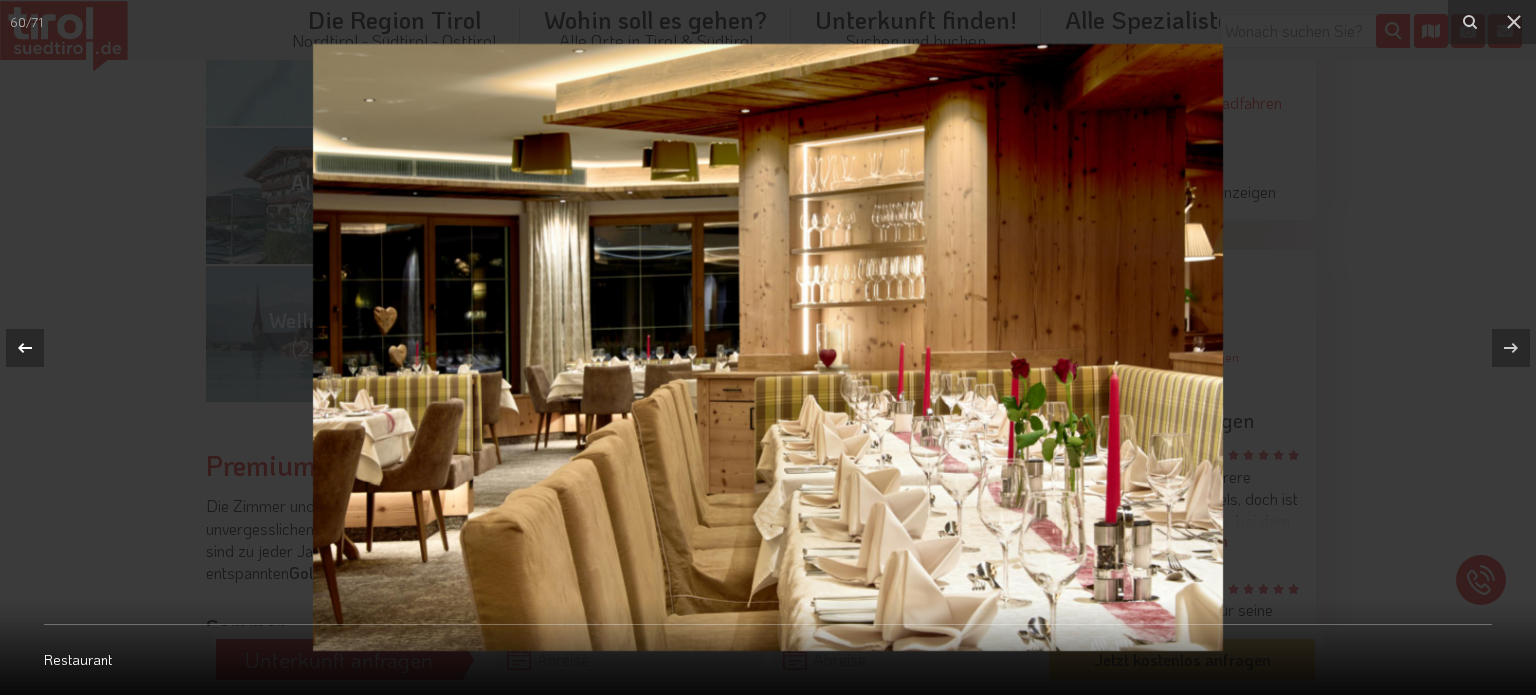 click 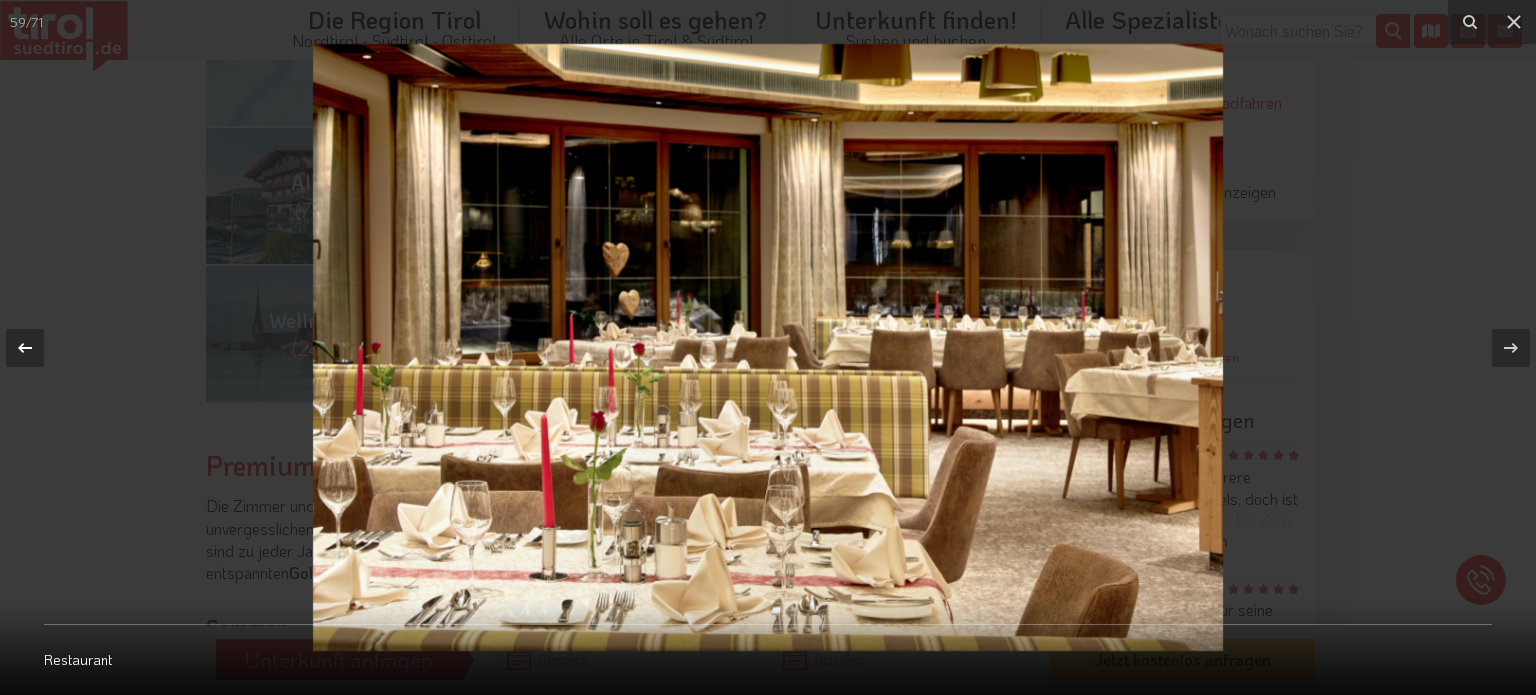 click 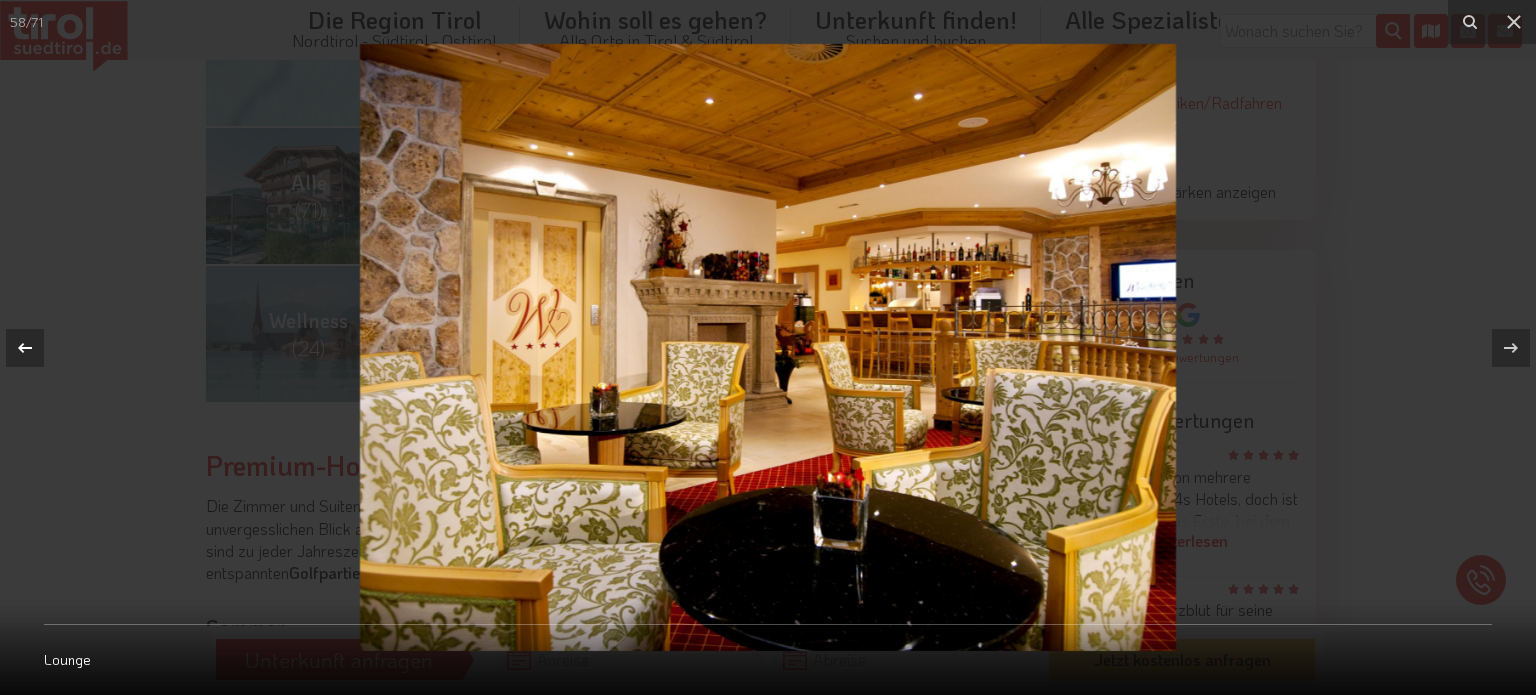 click 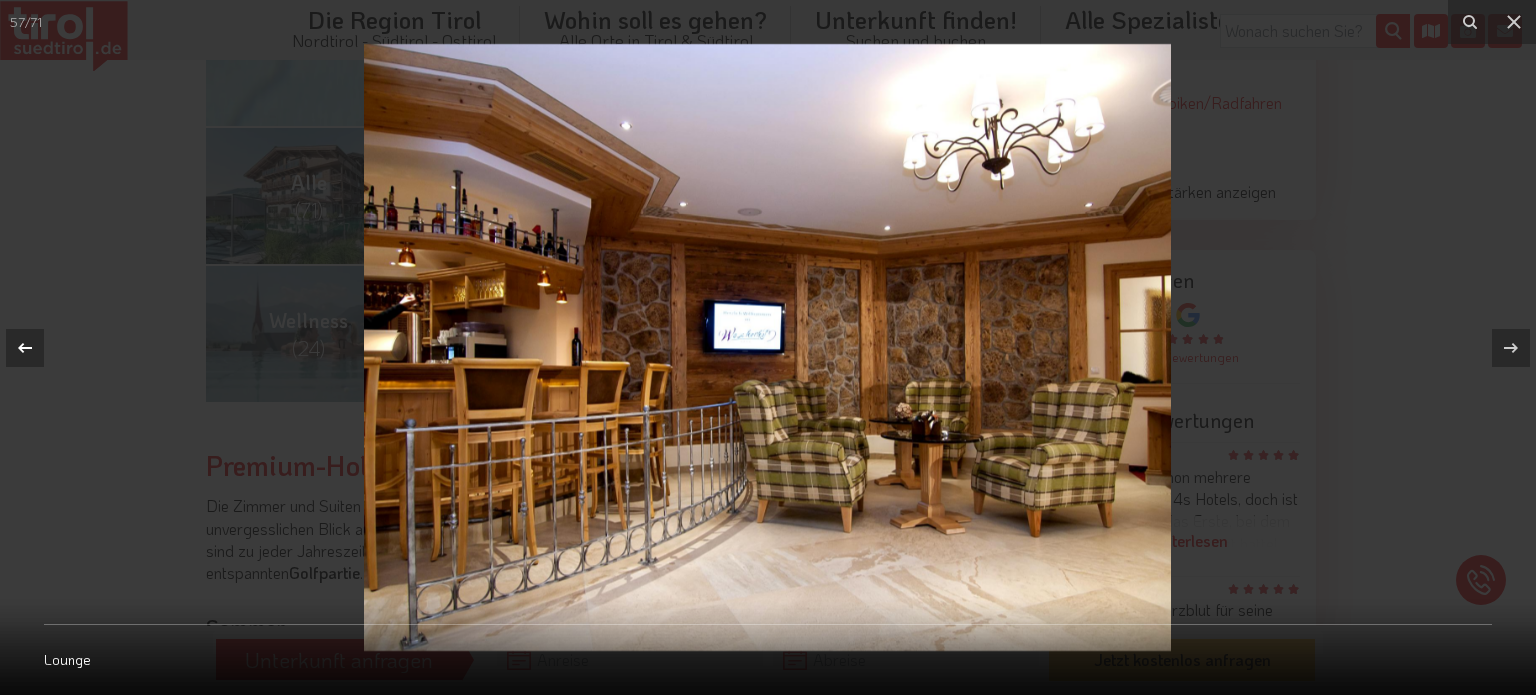 click 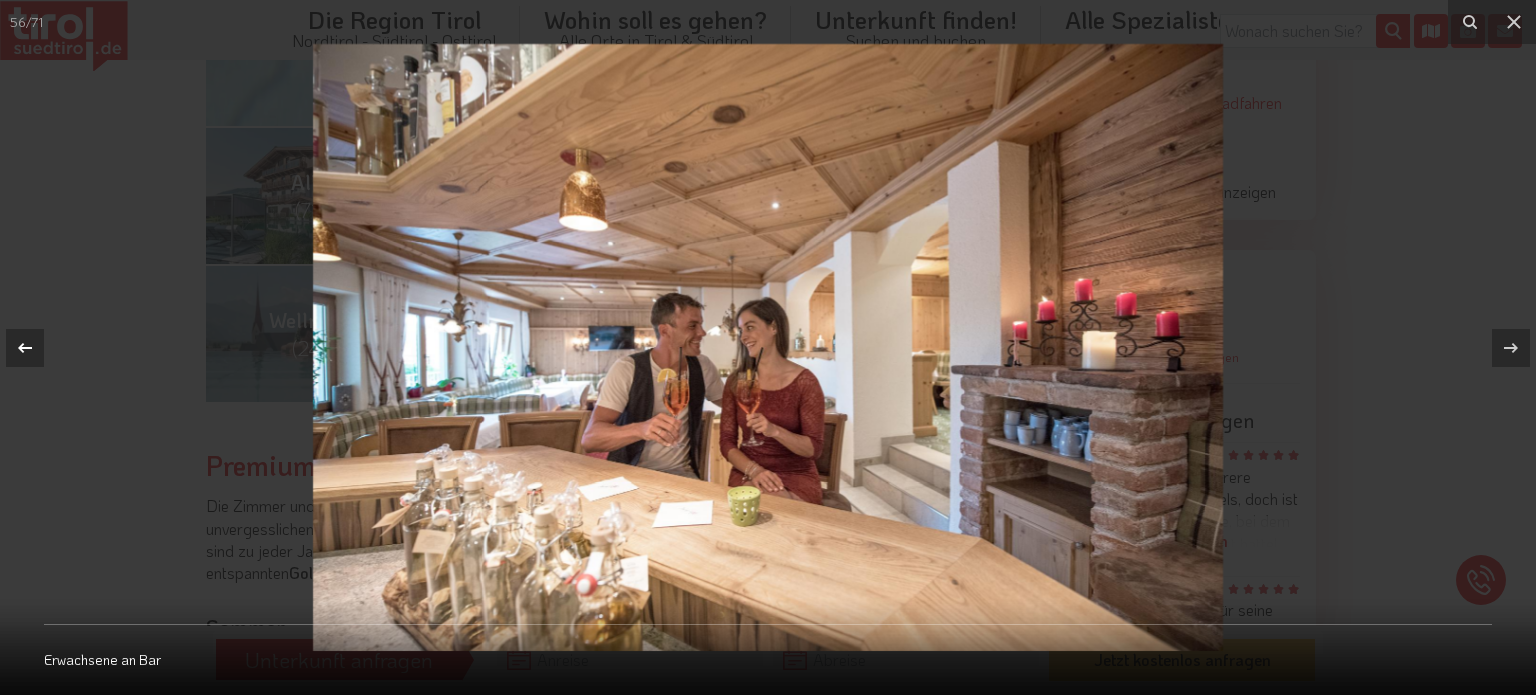 click 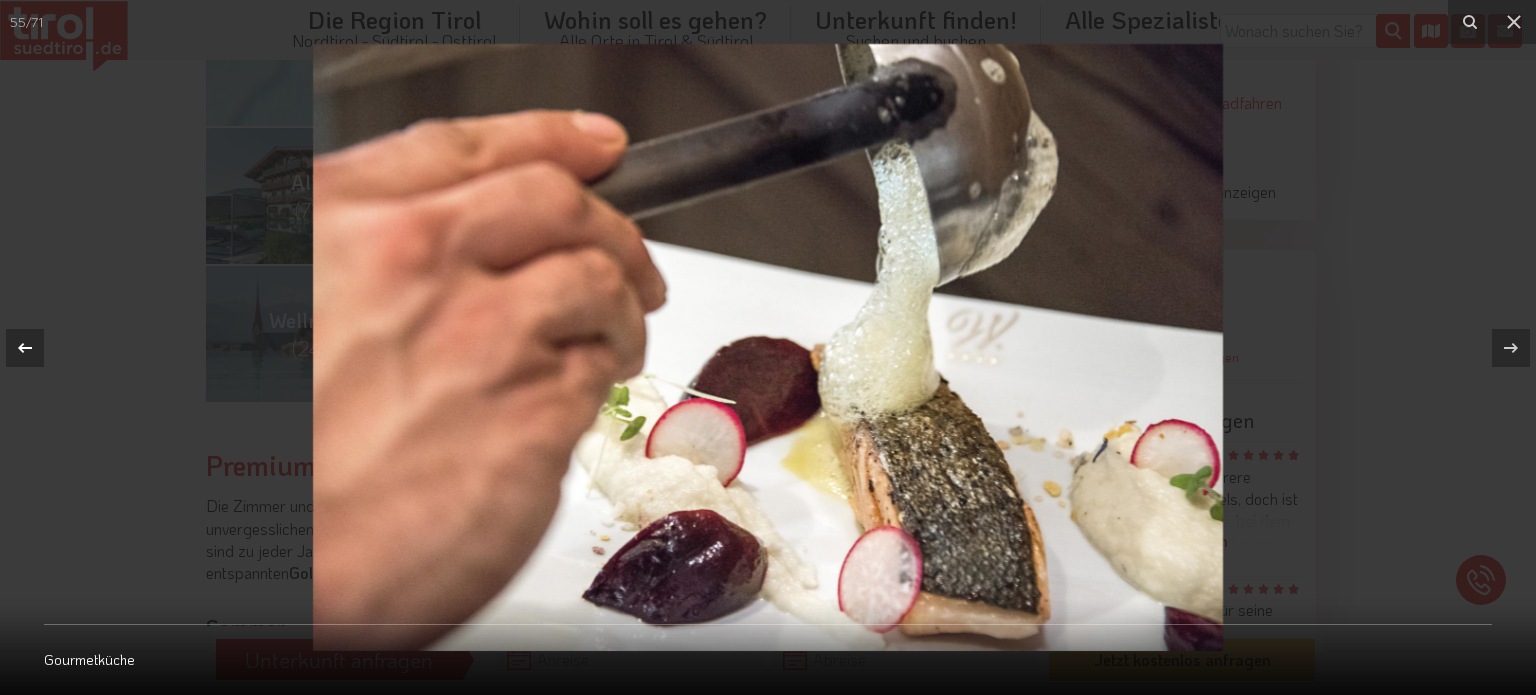click 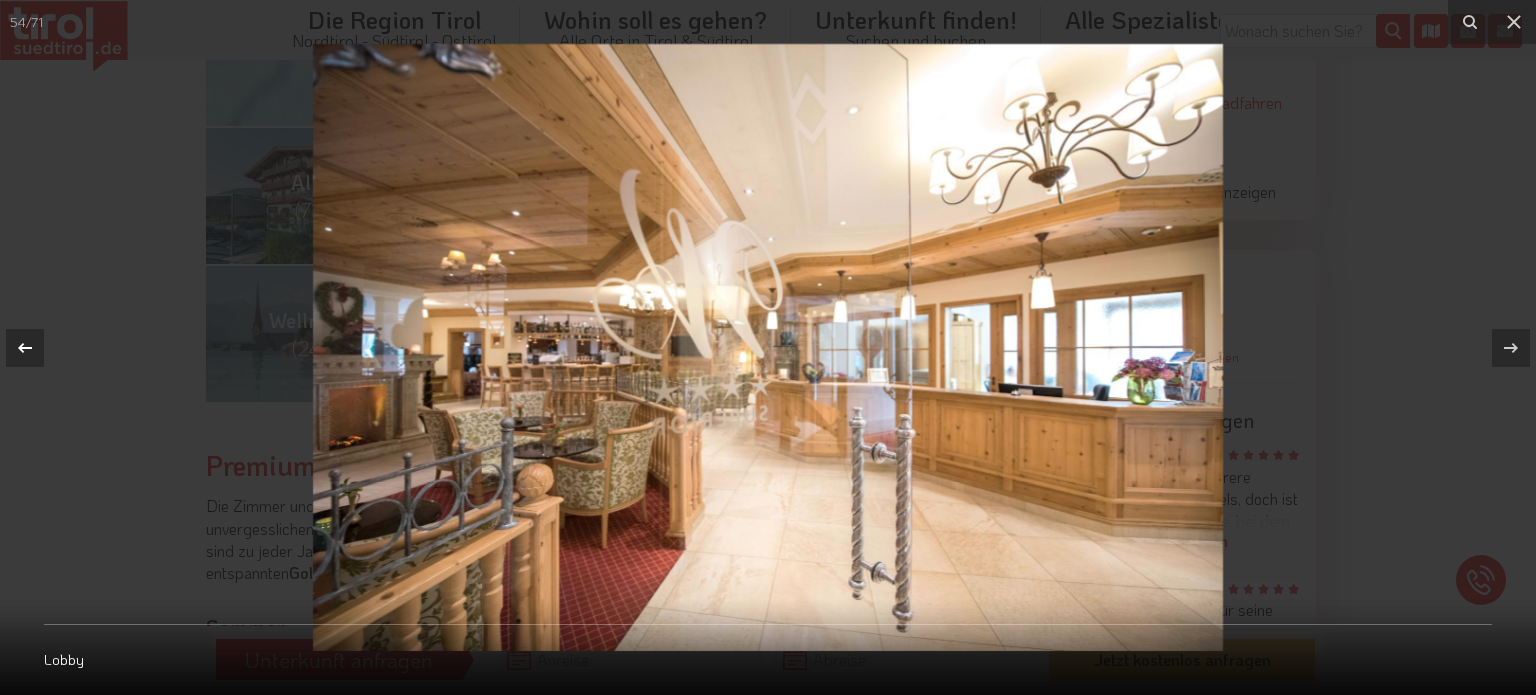 click 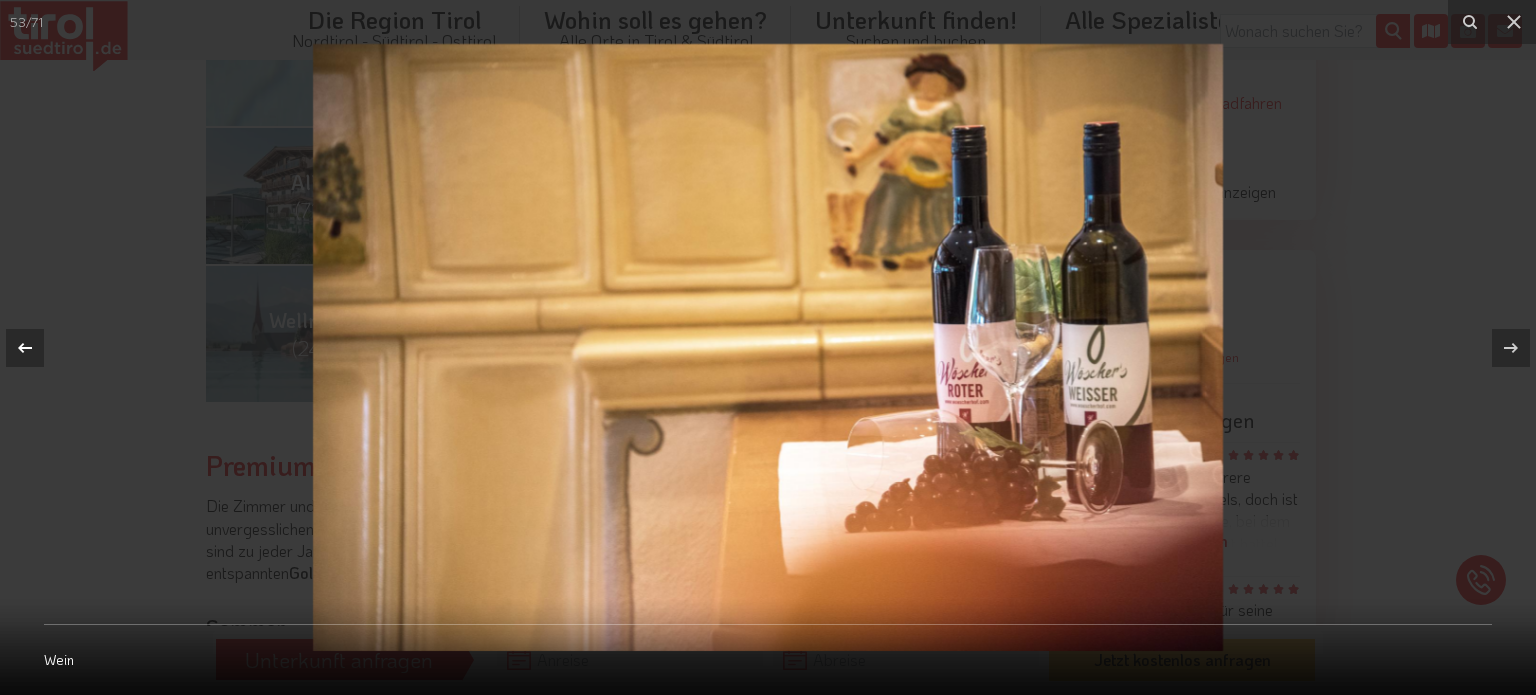 click 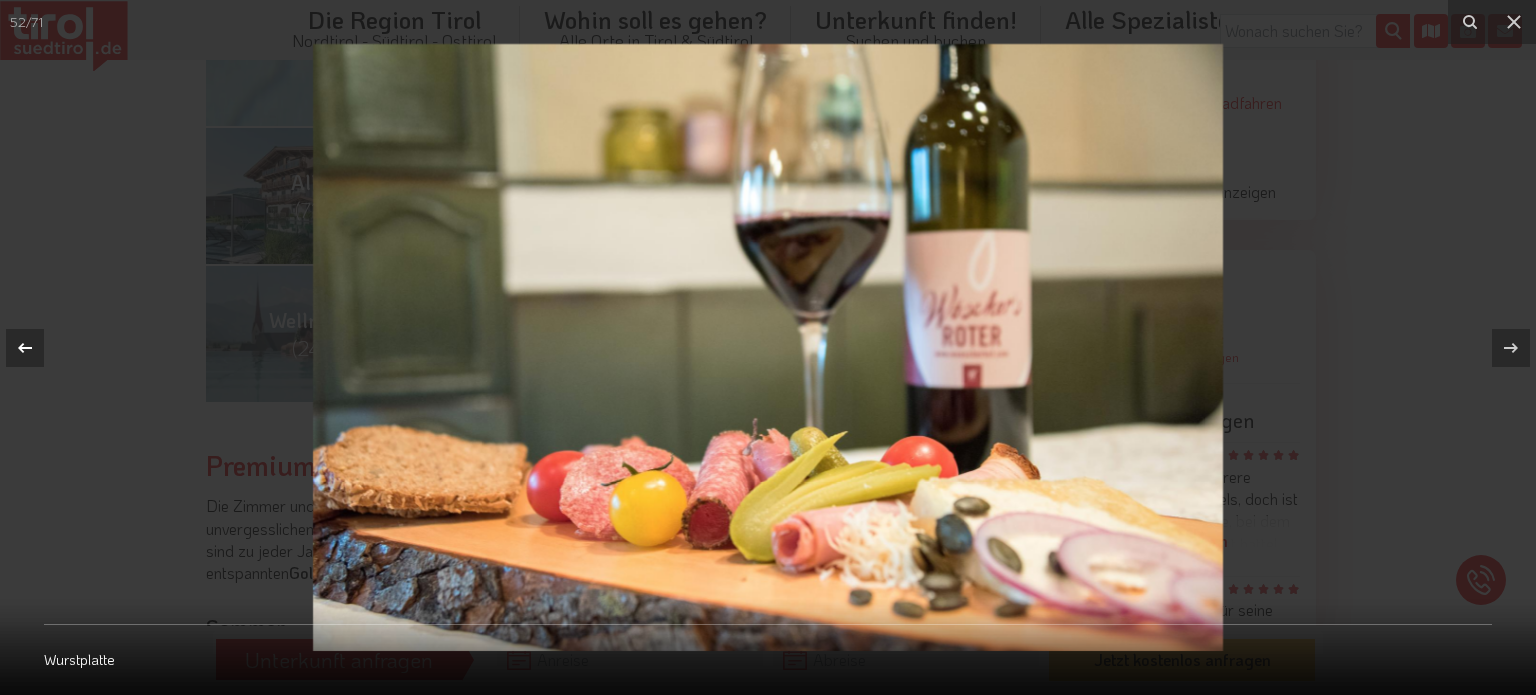 click 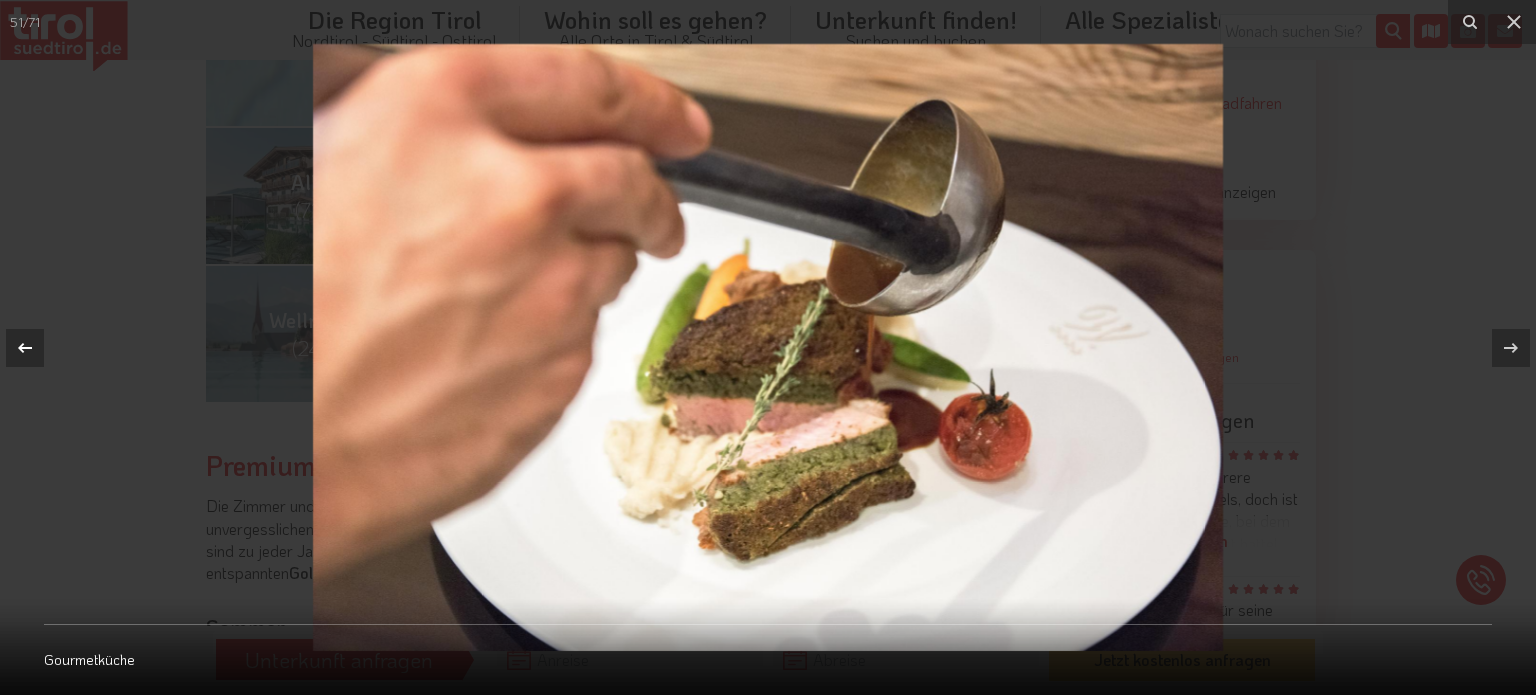 click 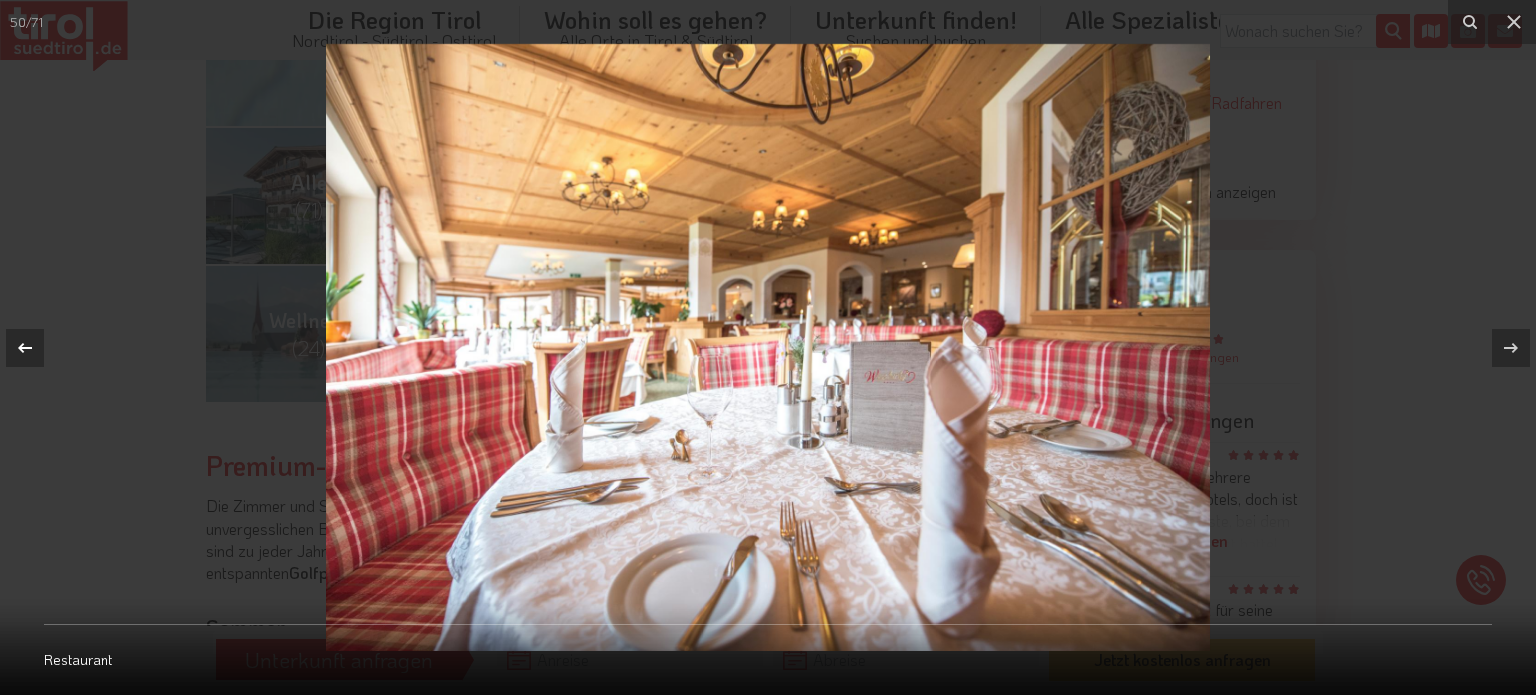 click 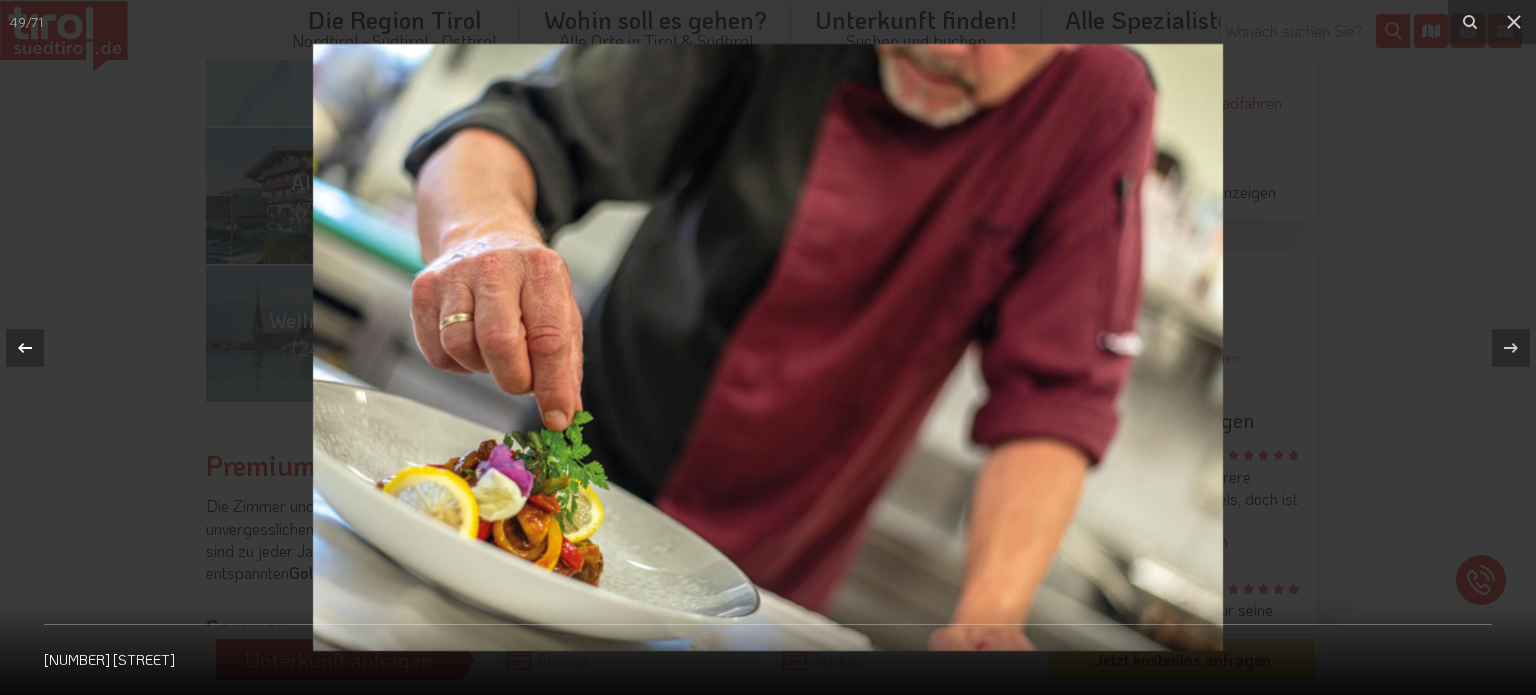 click 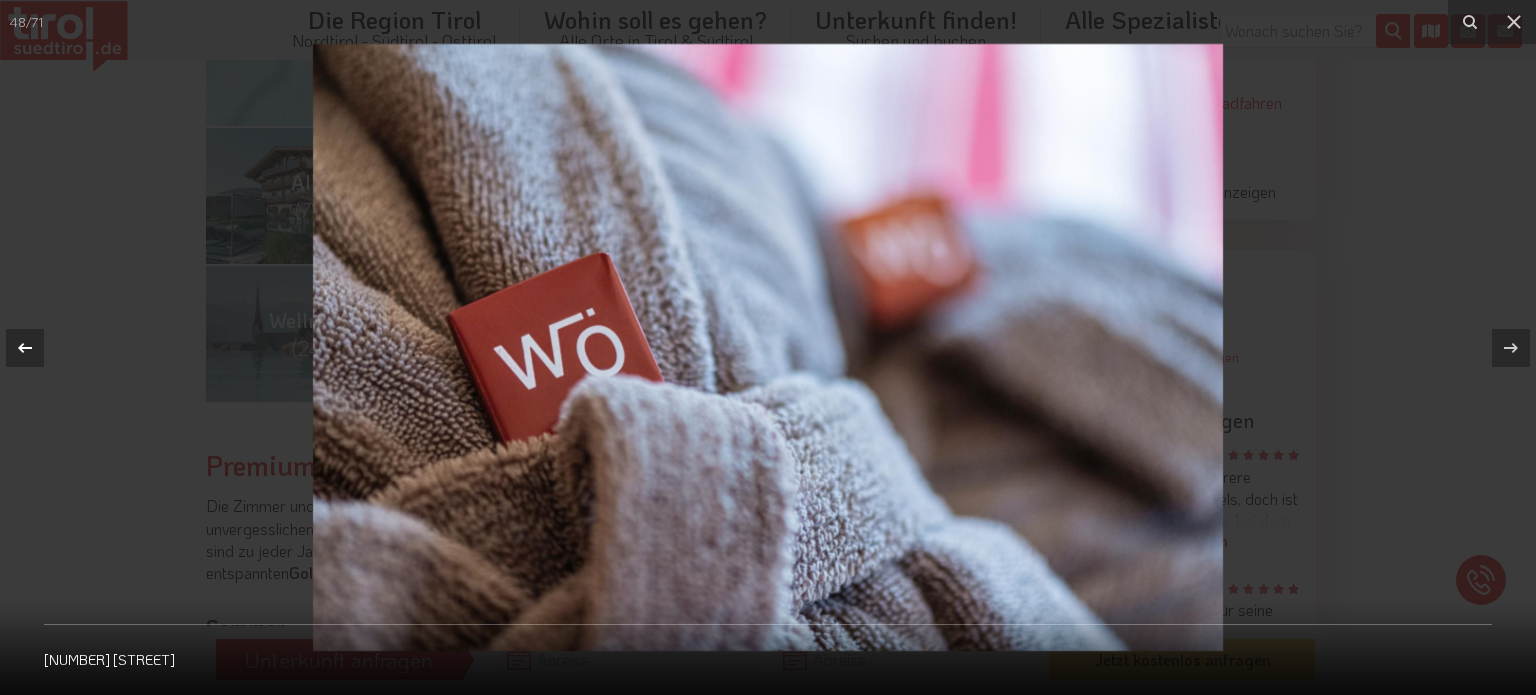click 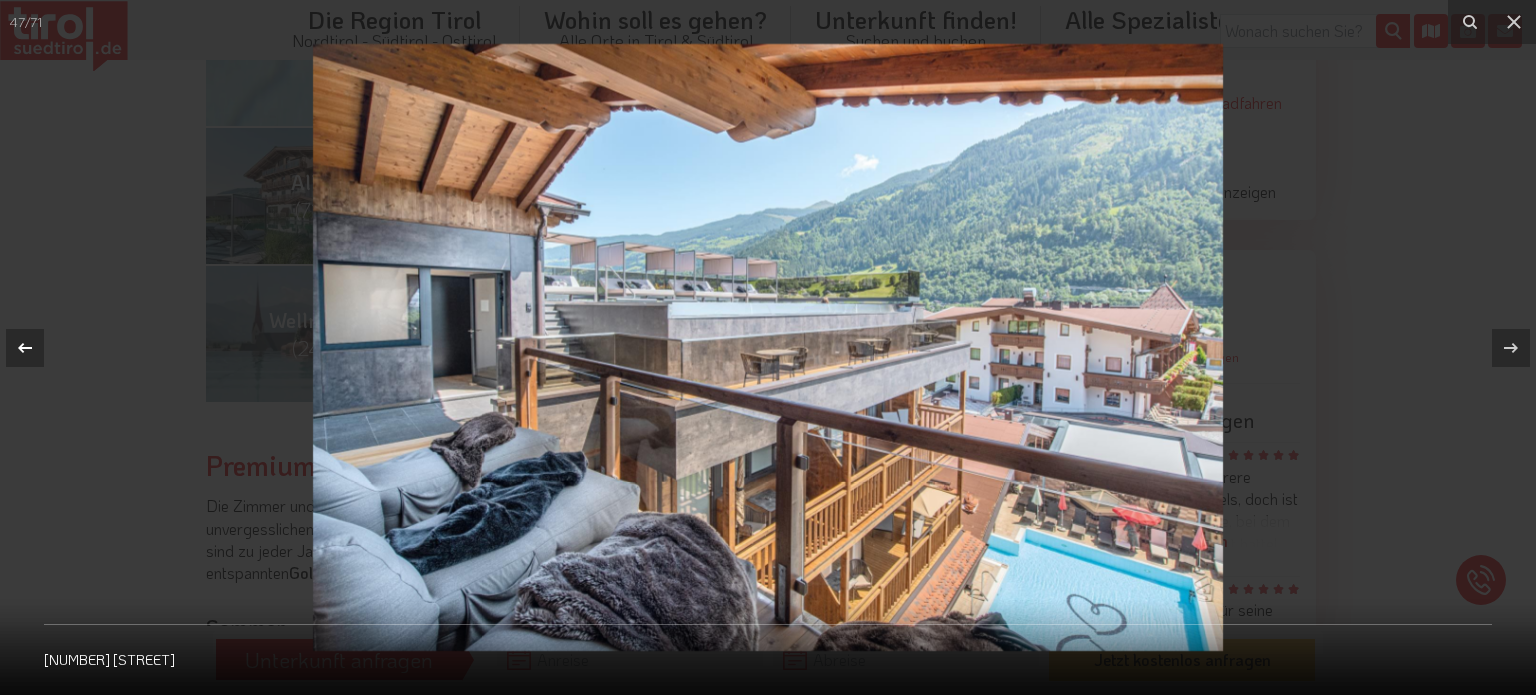 click 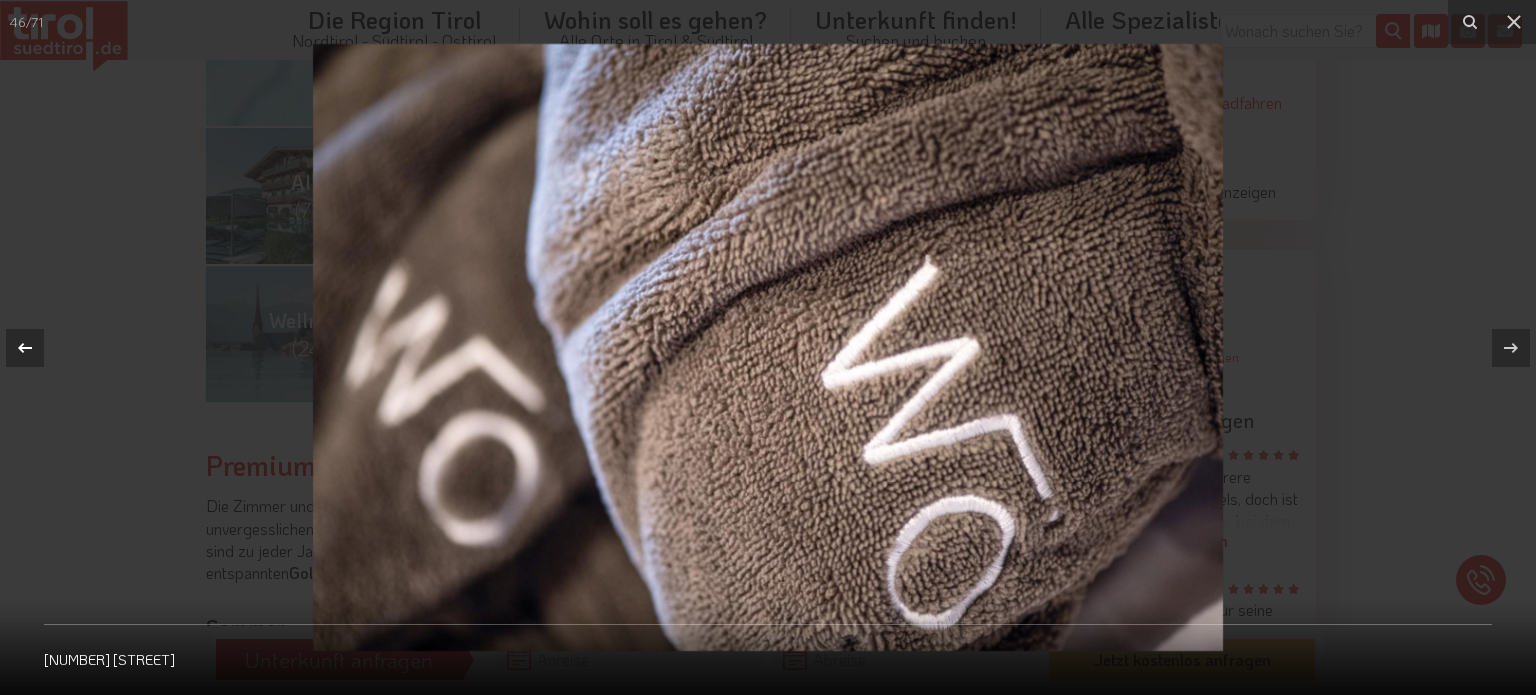 click 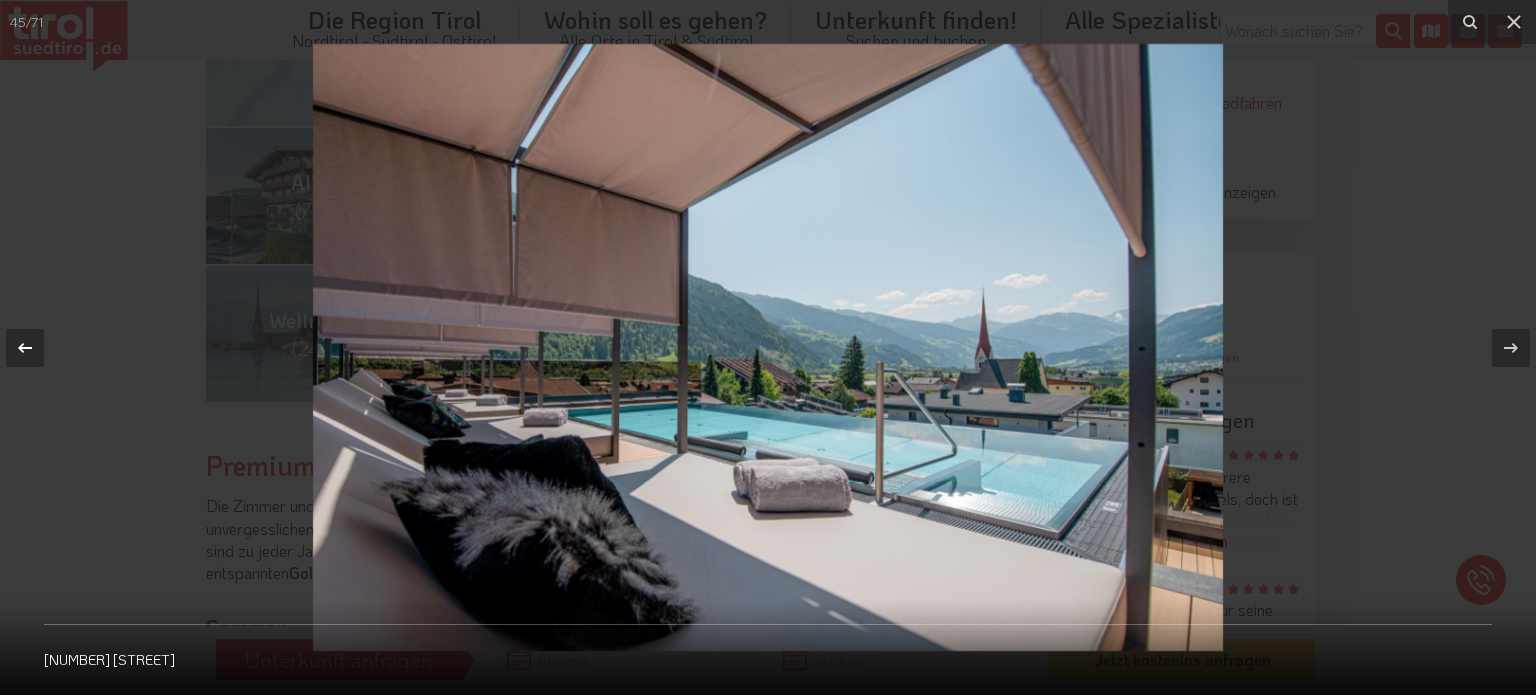 click 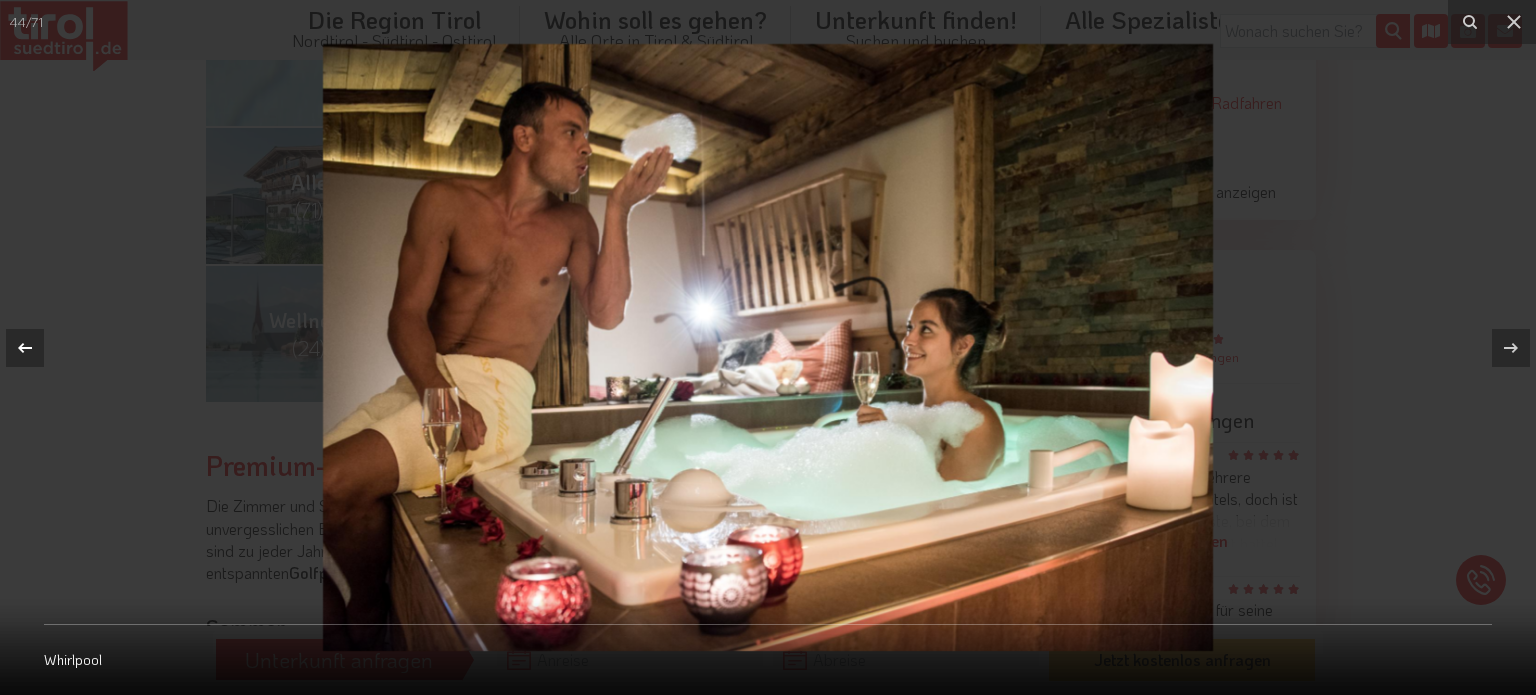 click 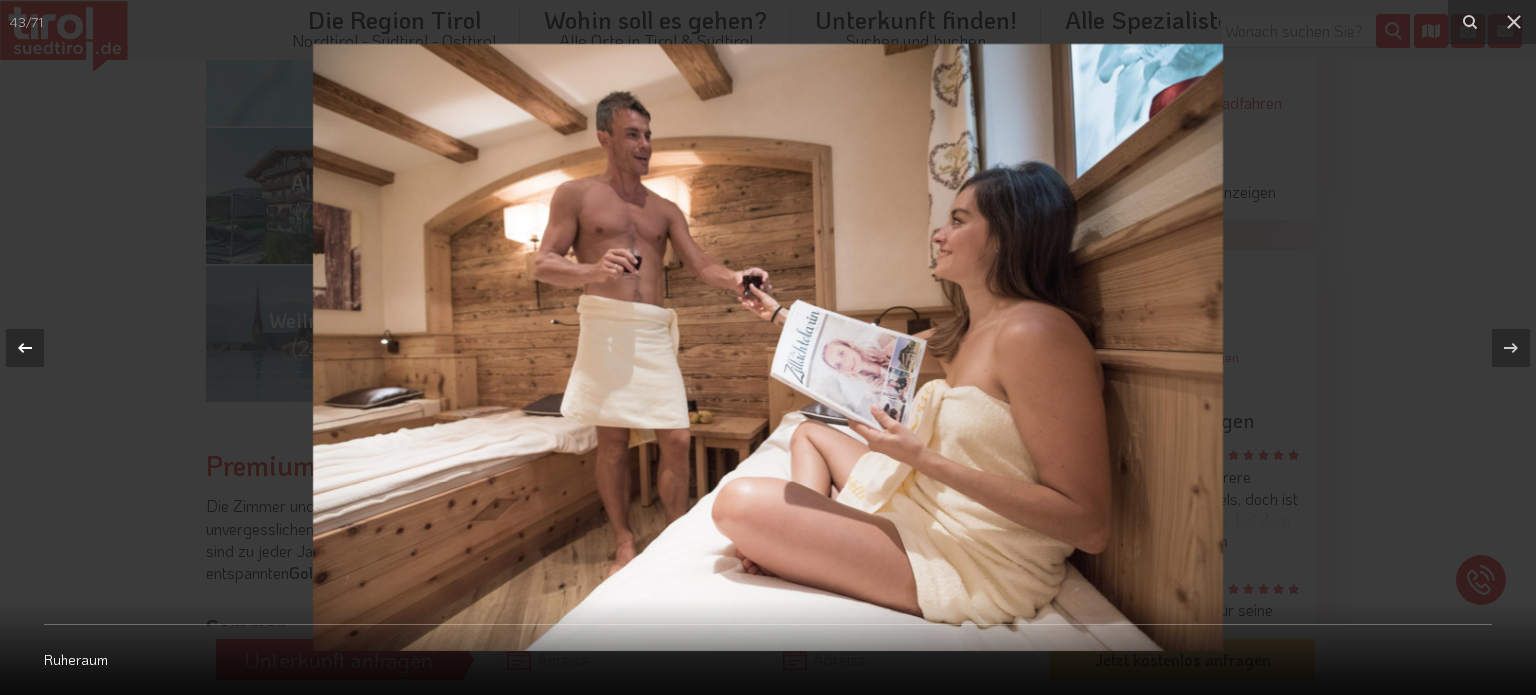 click 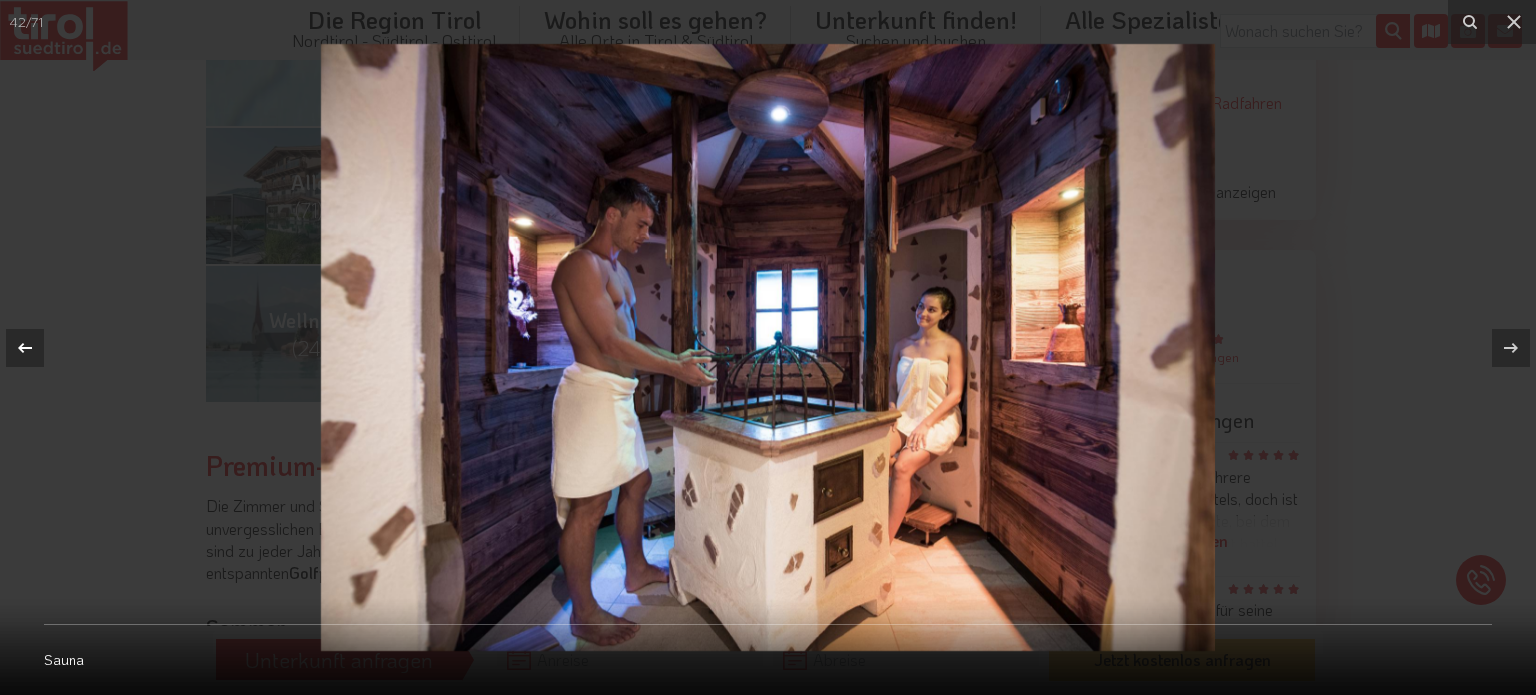 click 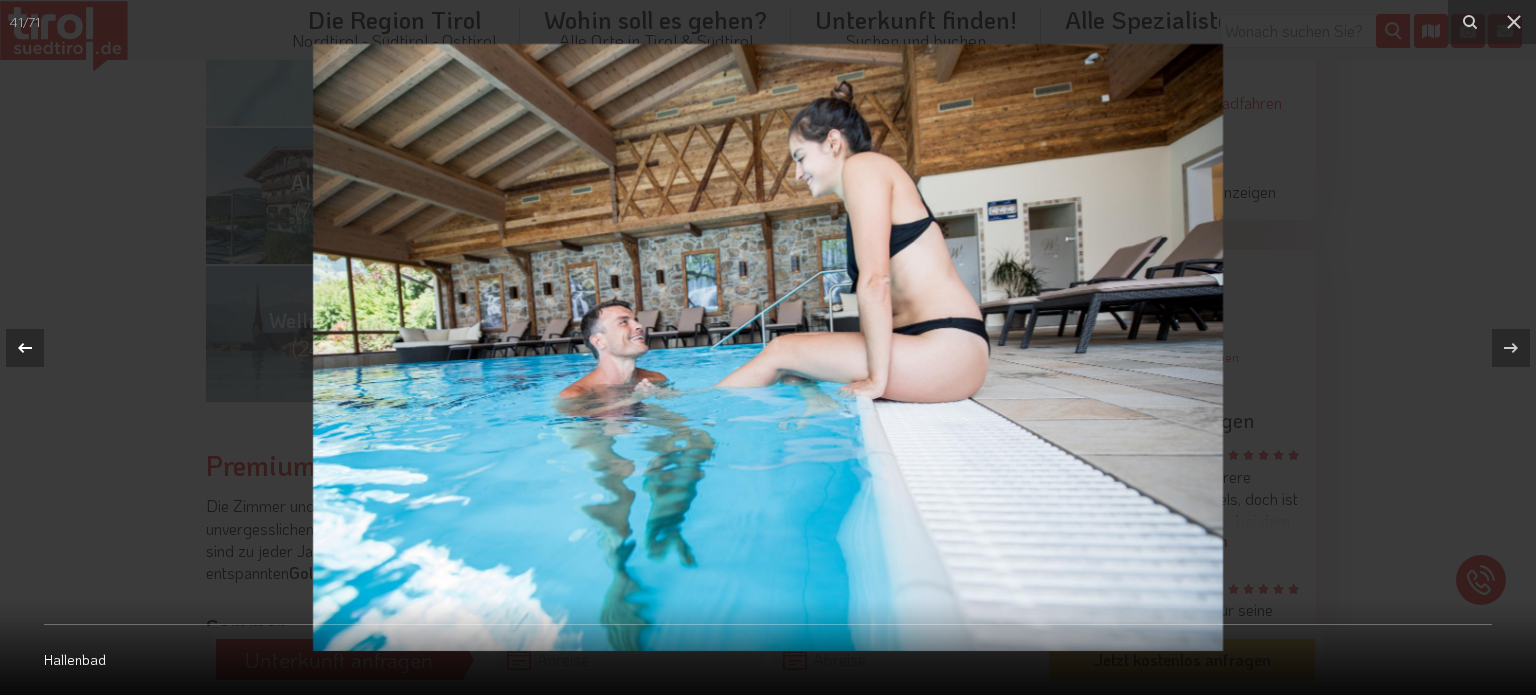 click 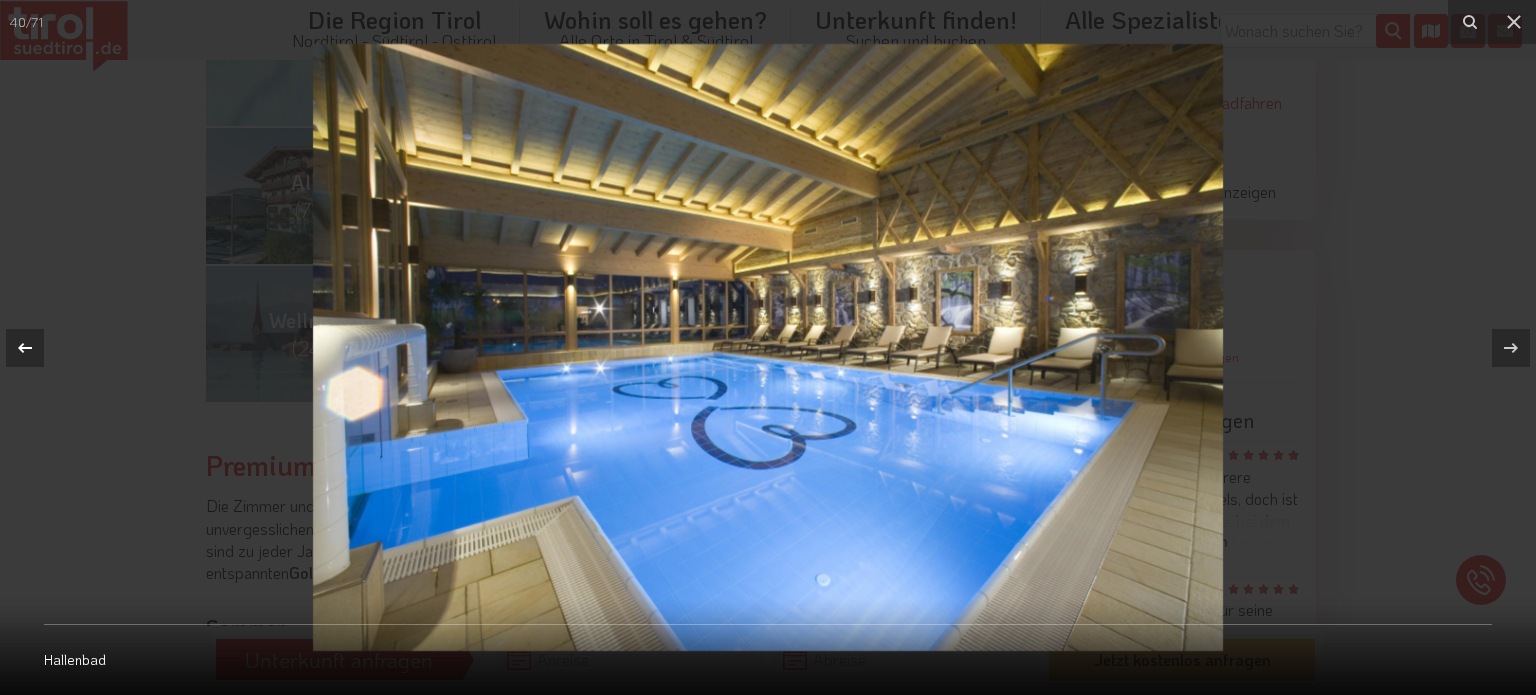 click 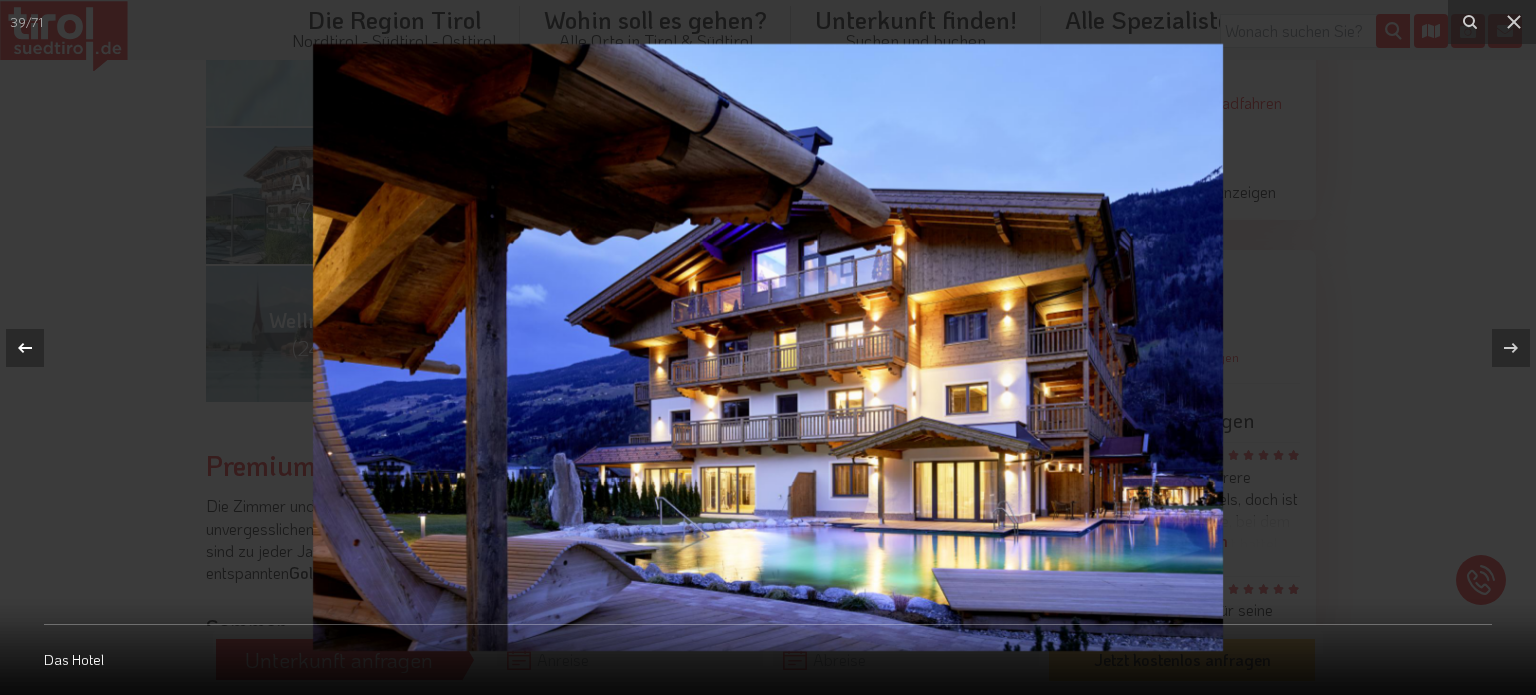 click 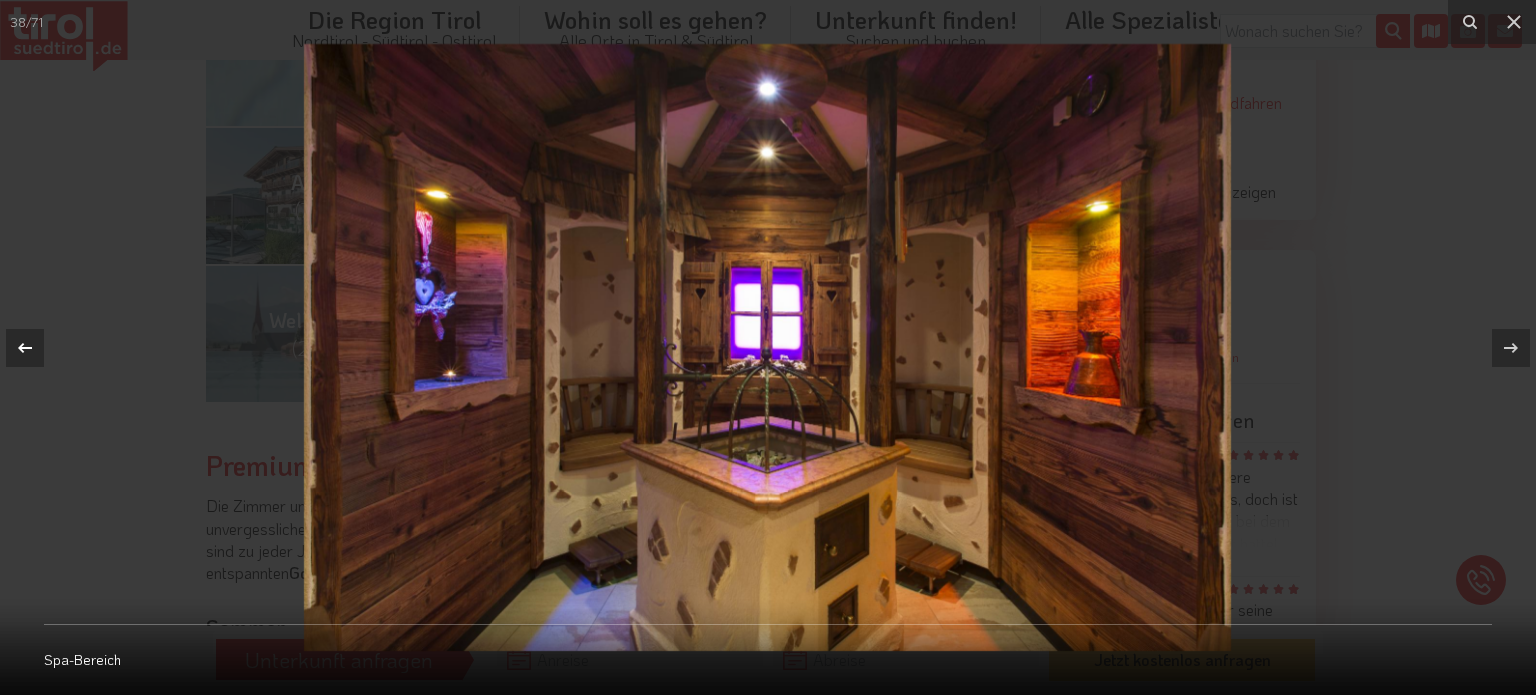 click 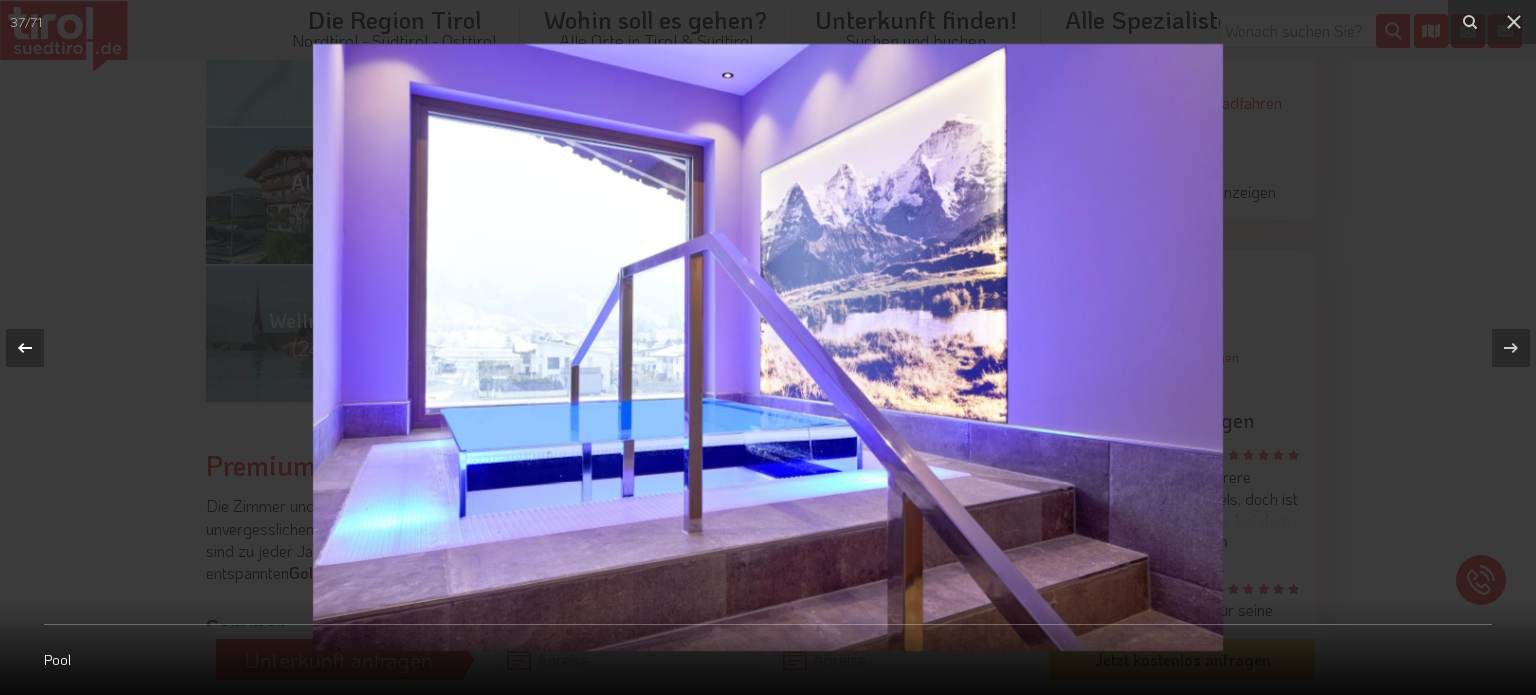 click 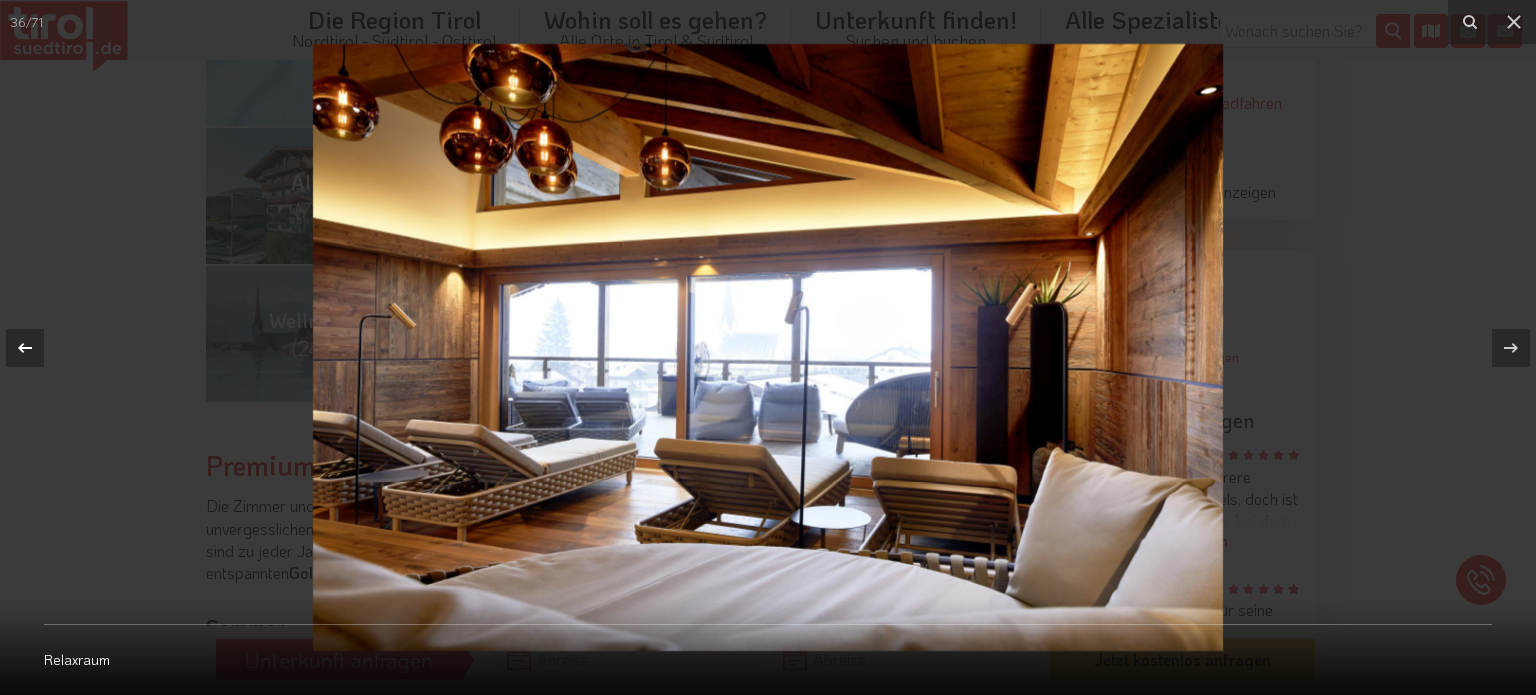 click 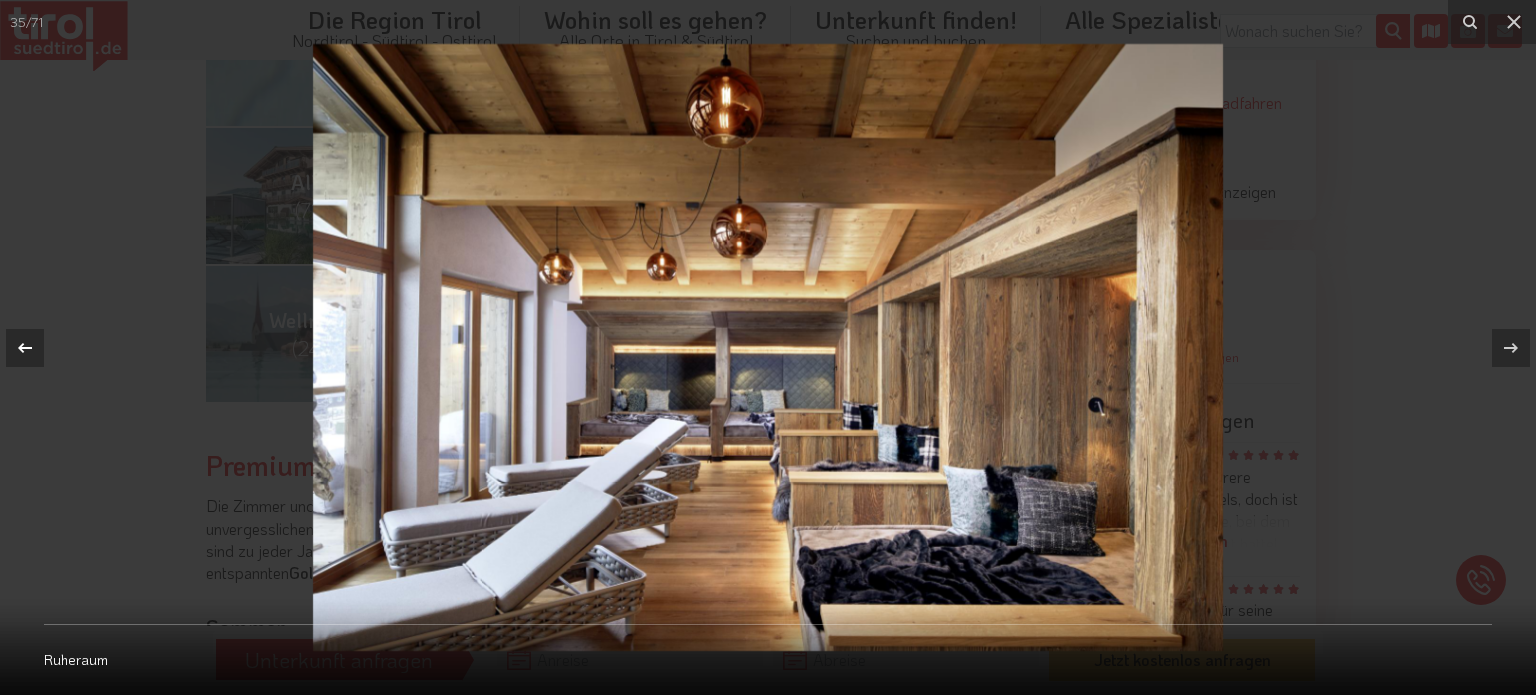click 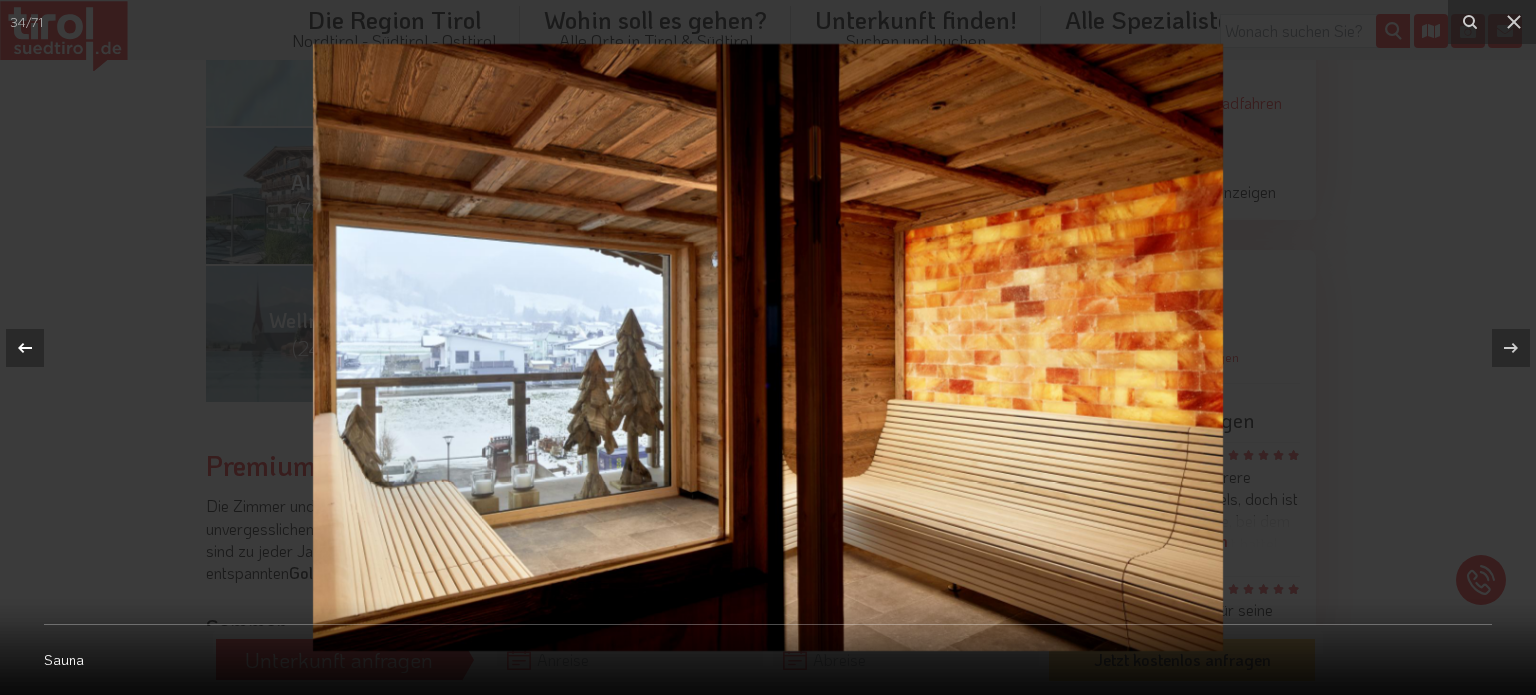 click 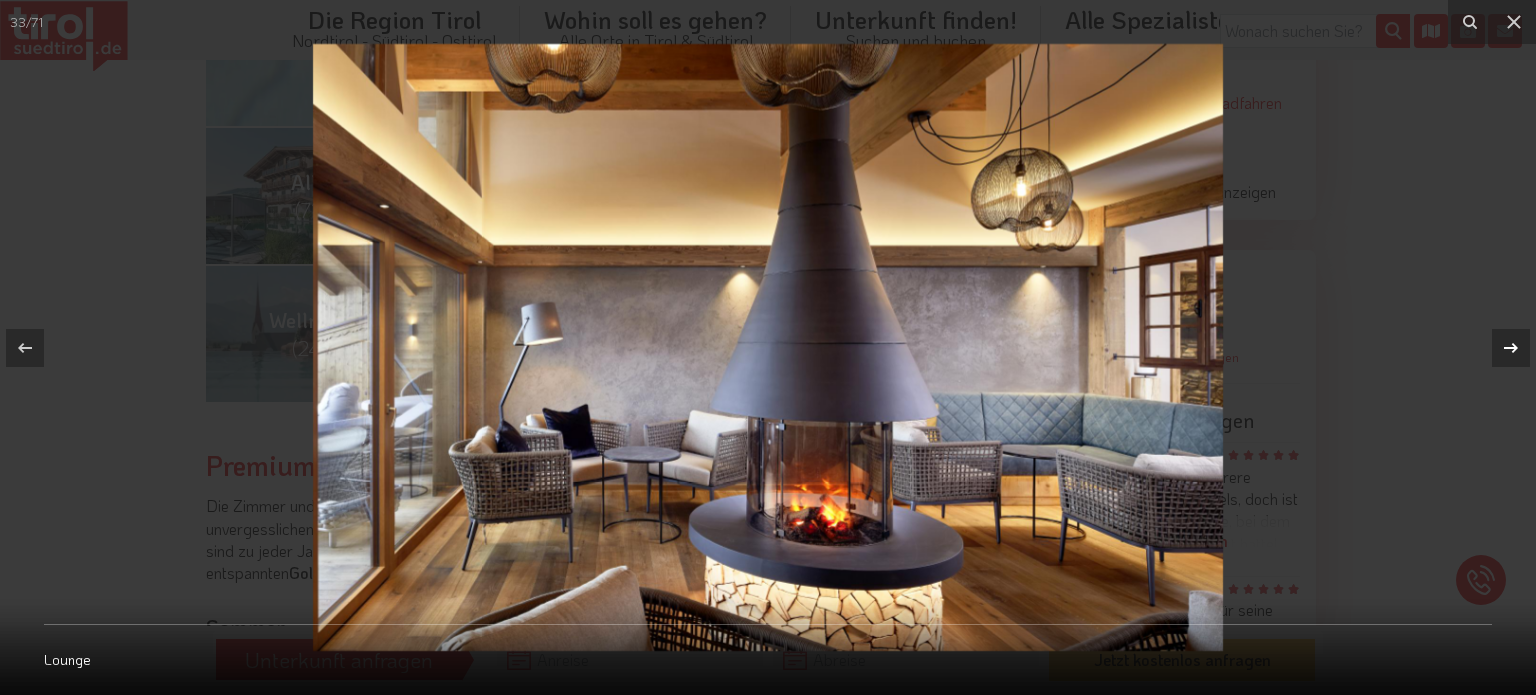 click 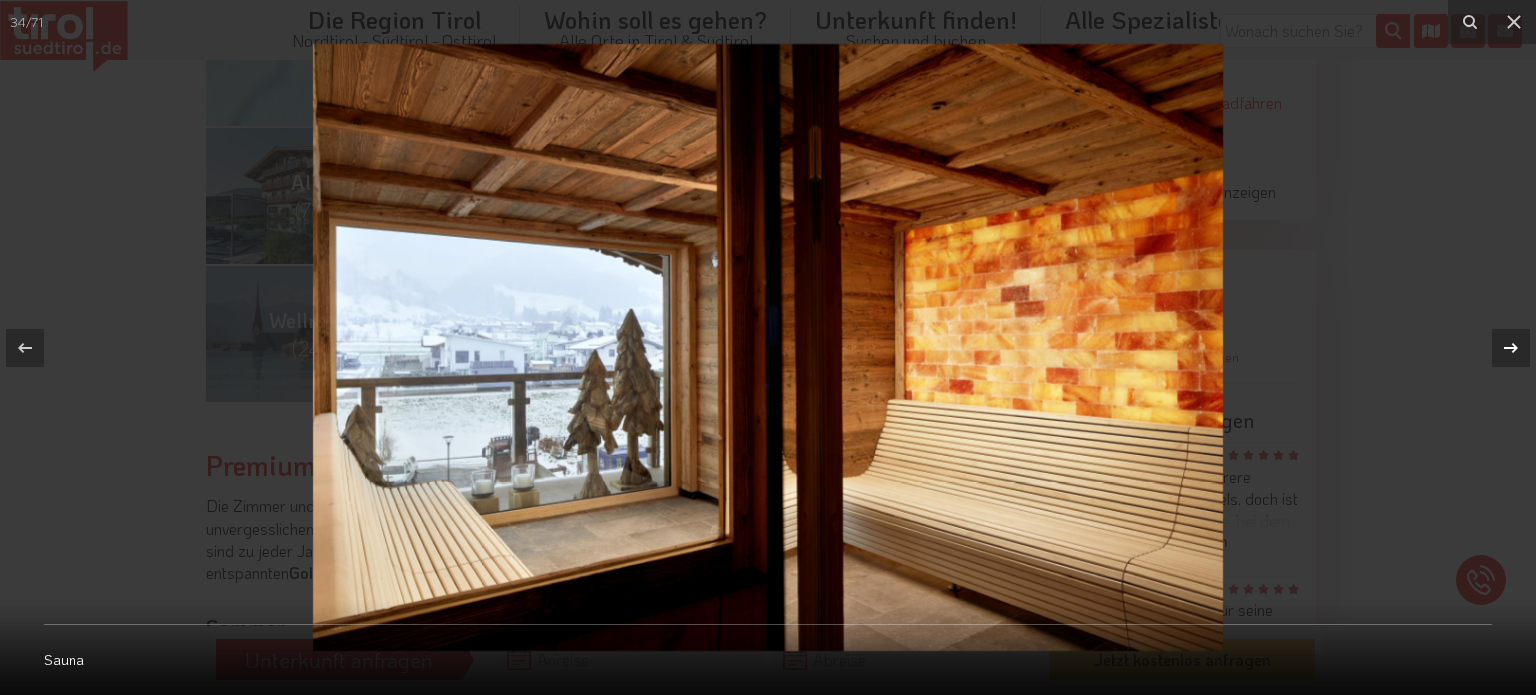 click 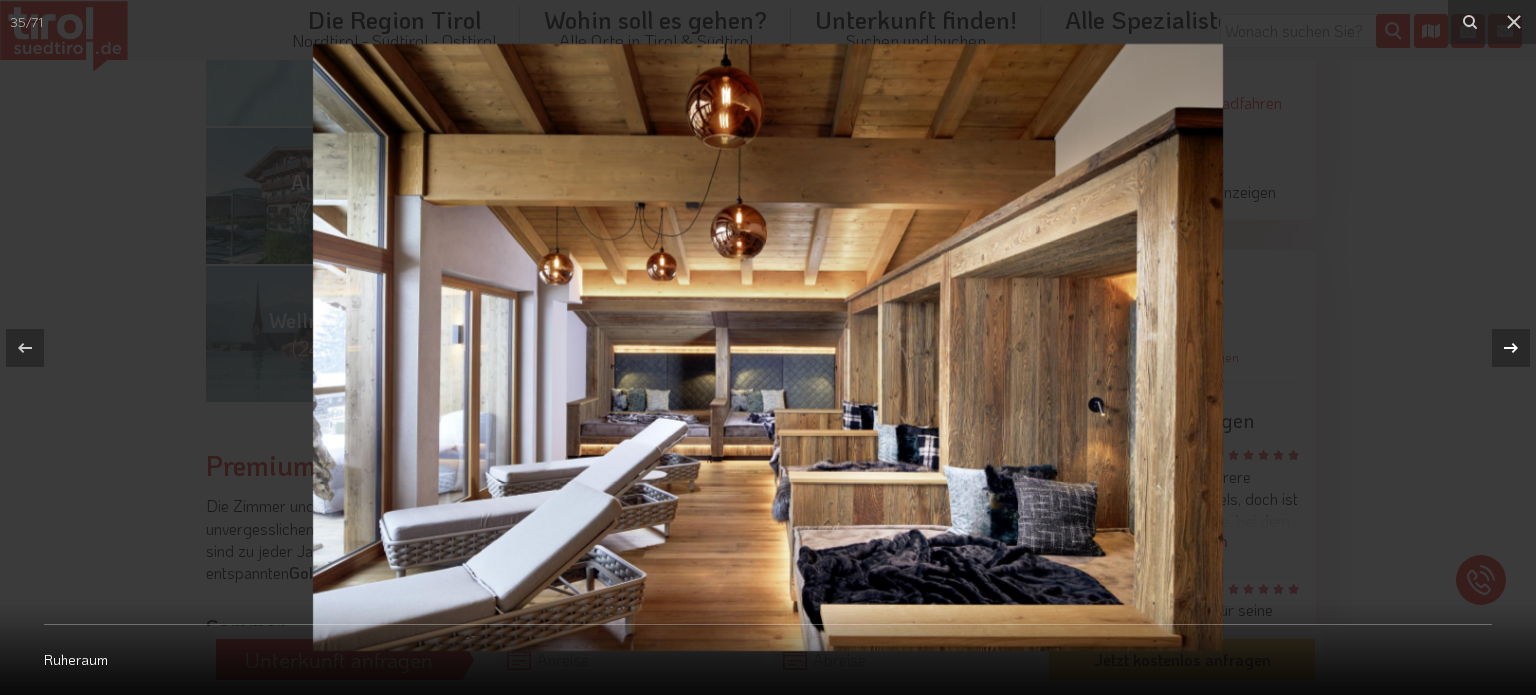 click 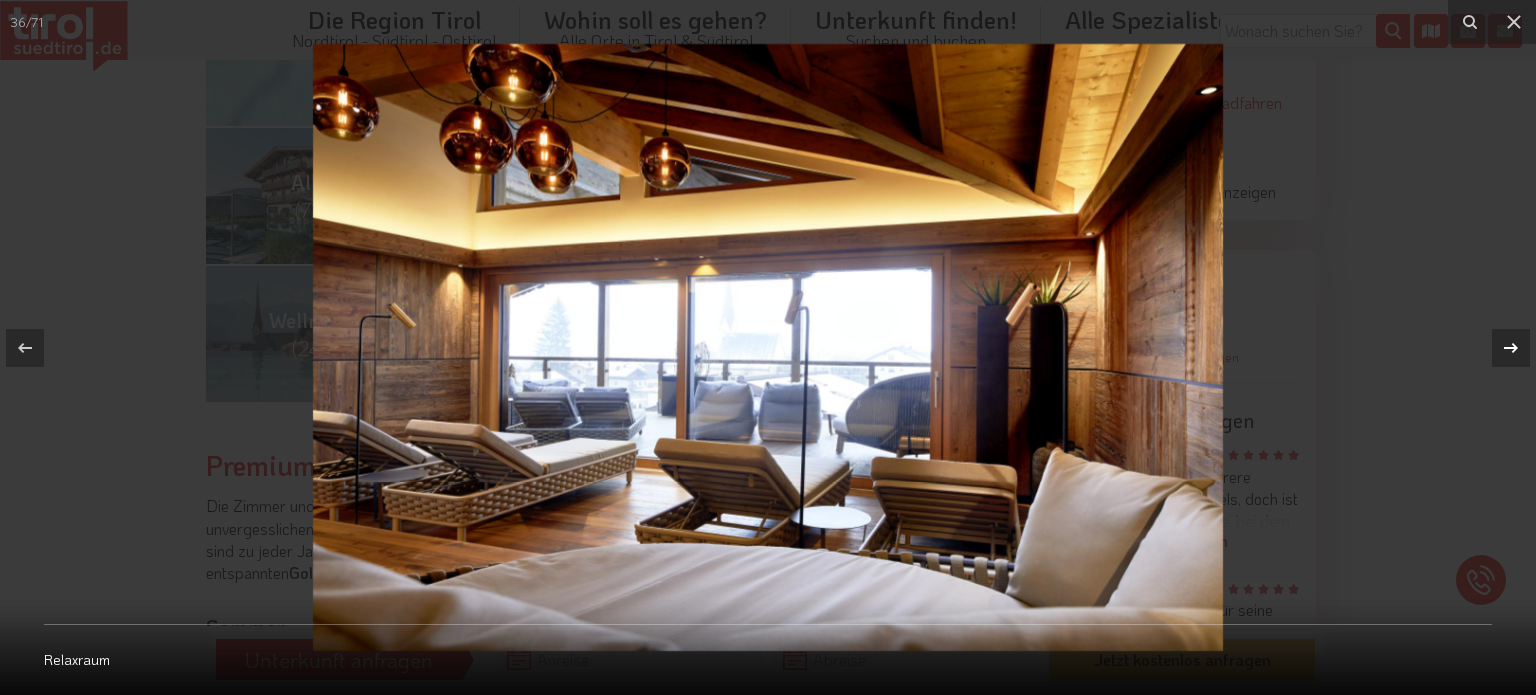 click 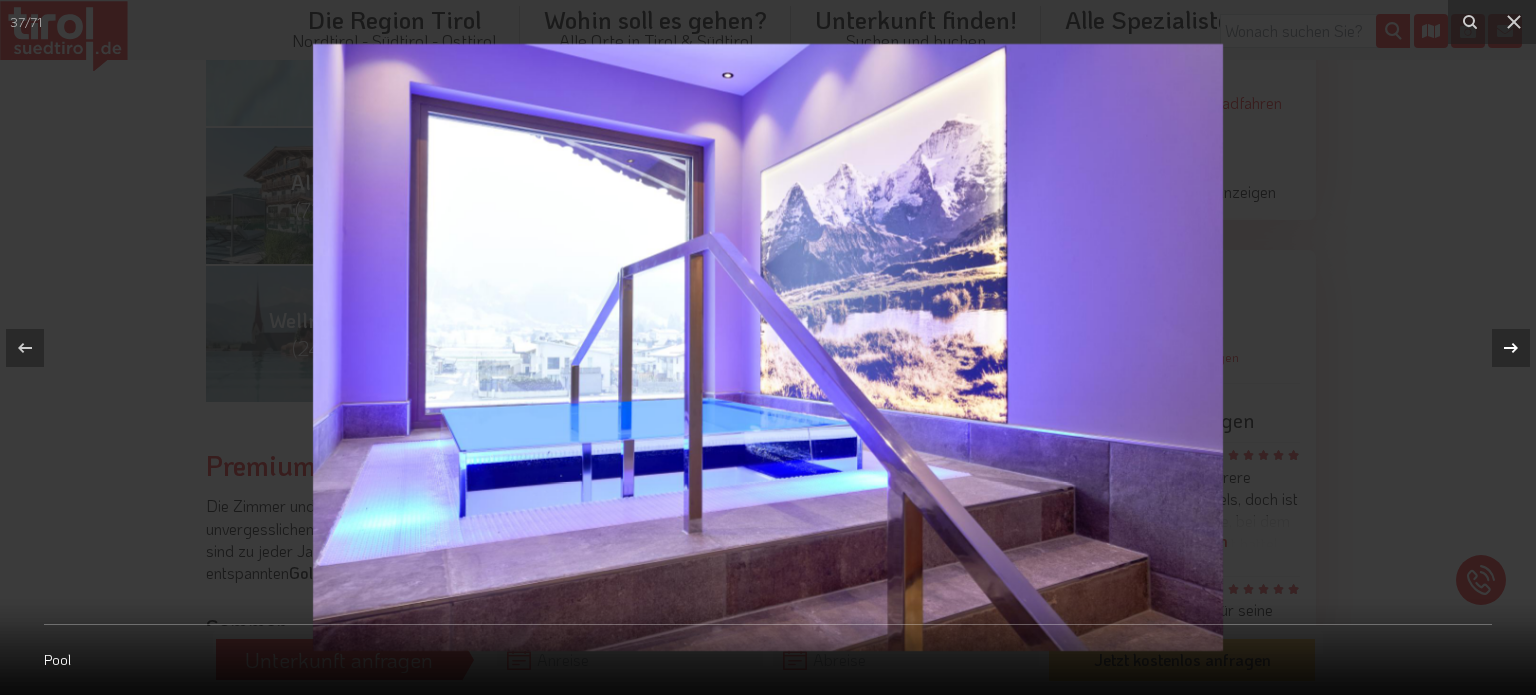 click 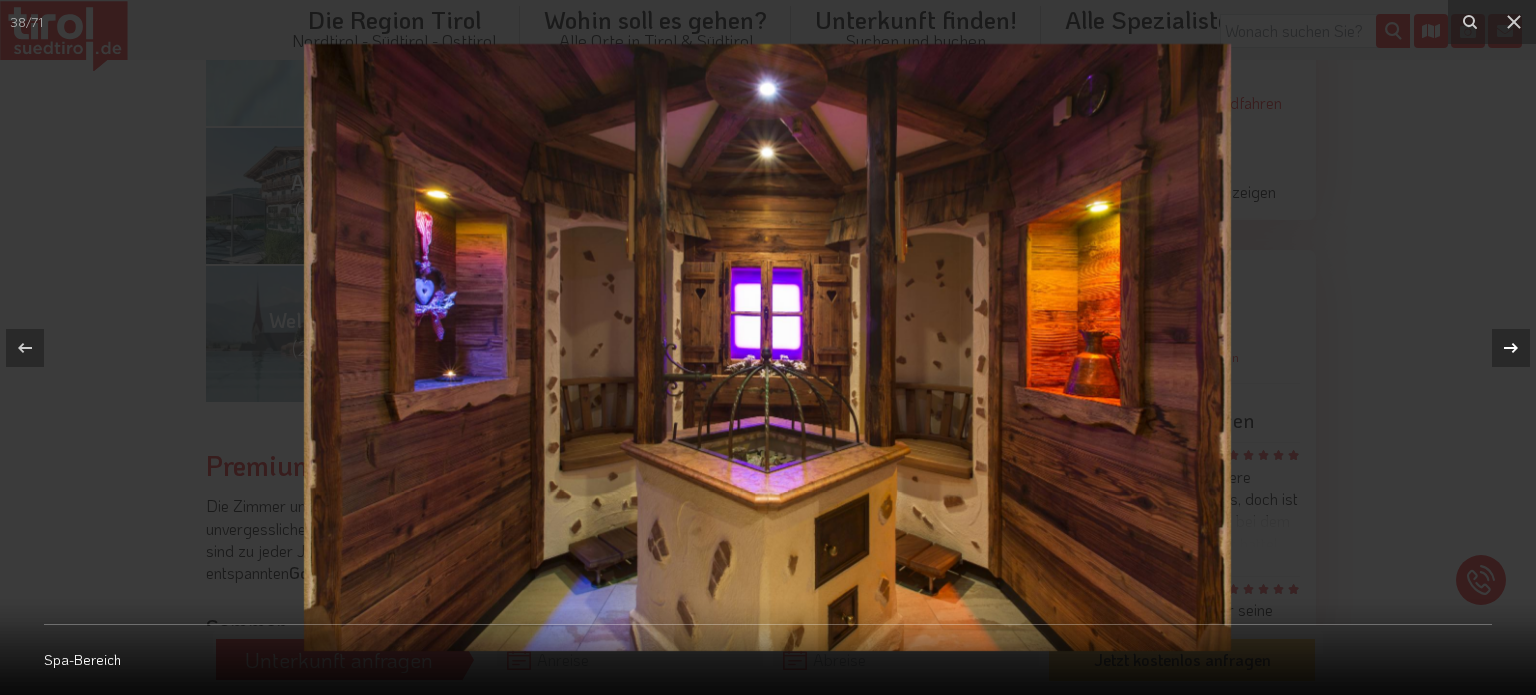 click 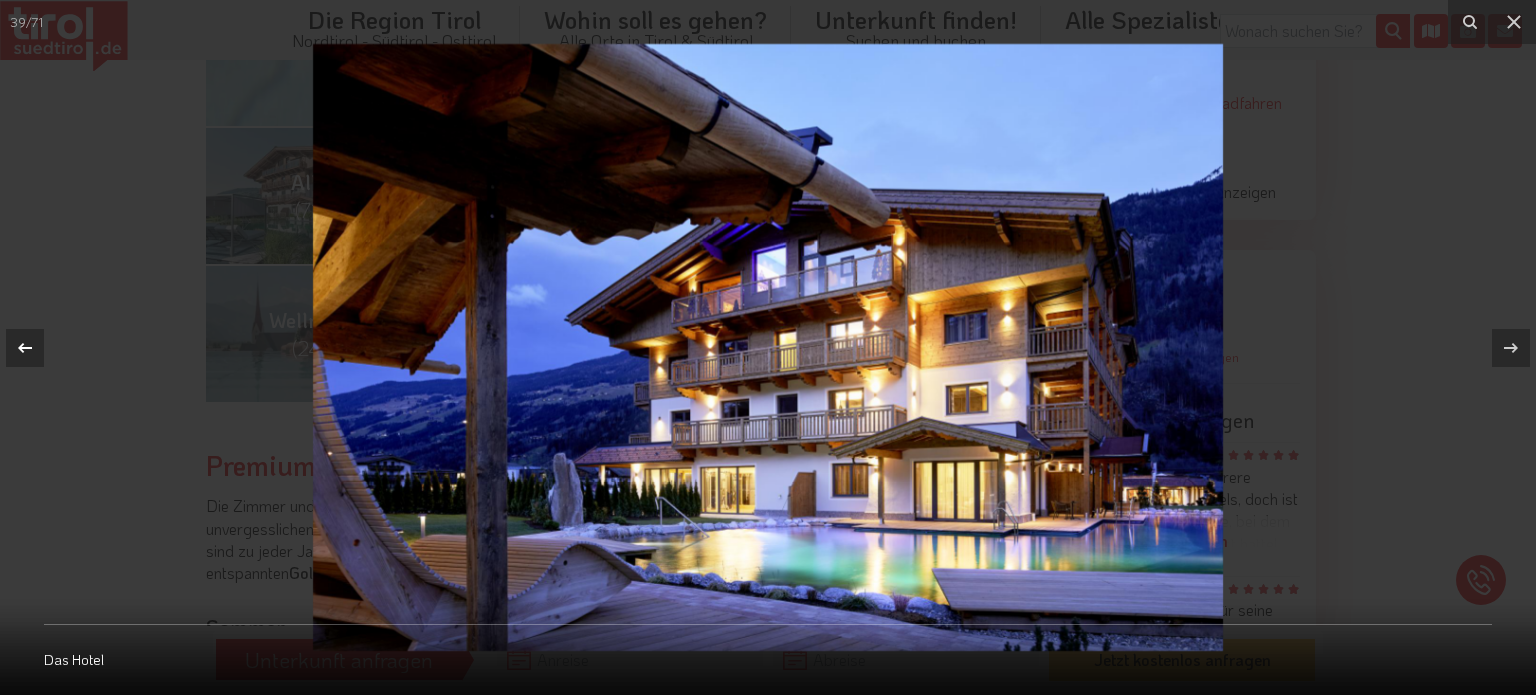 click 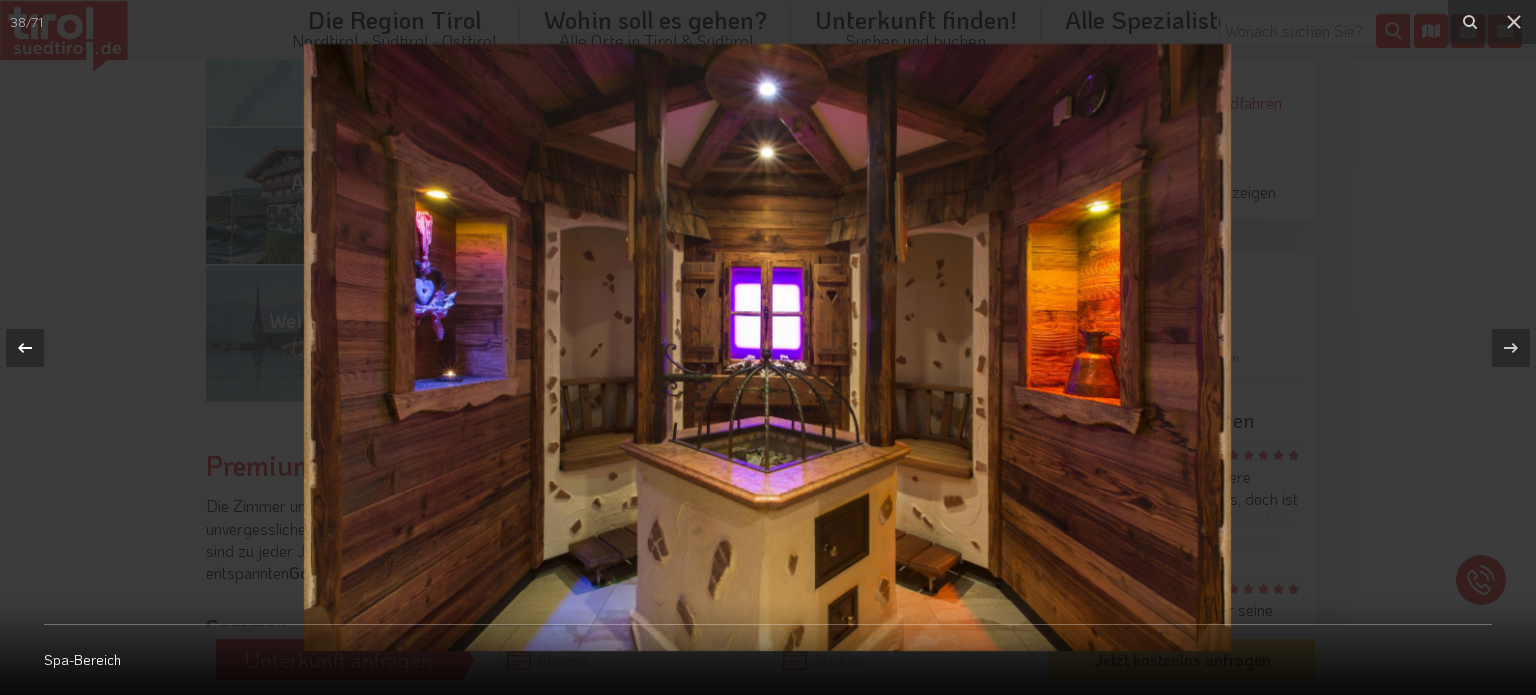 click 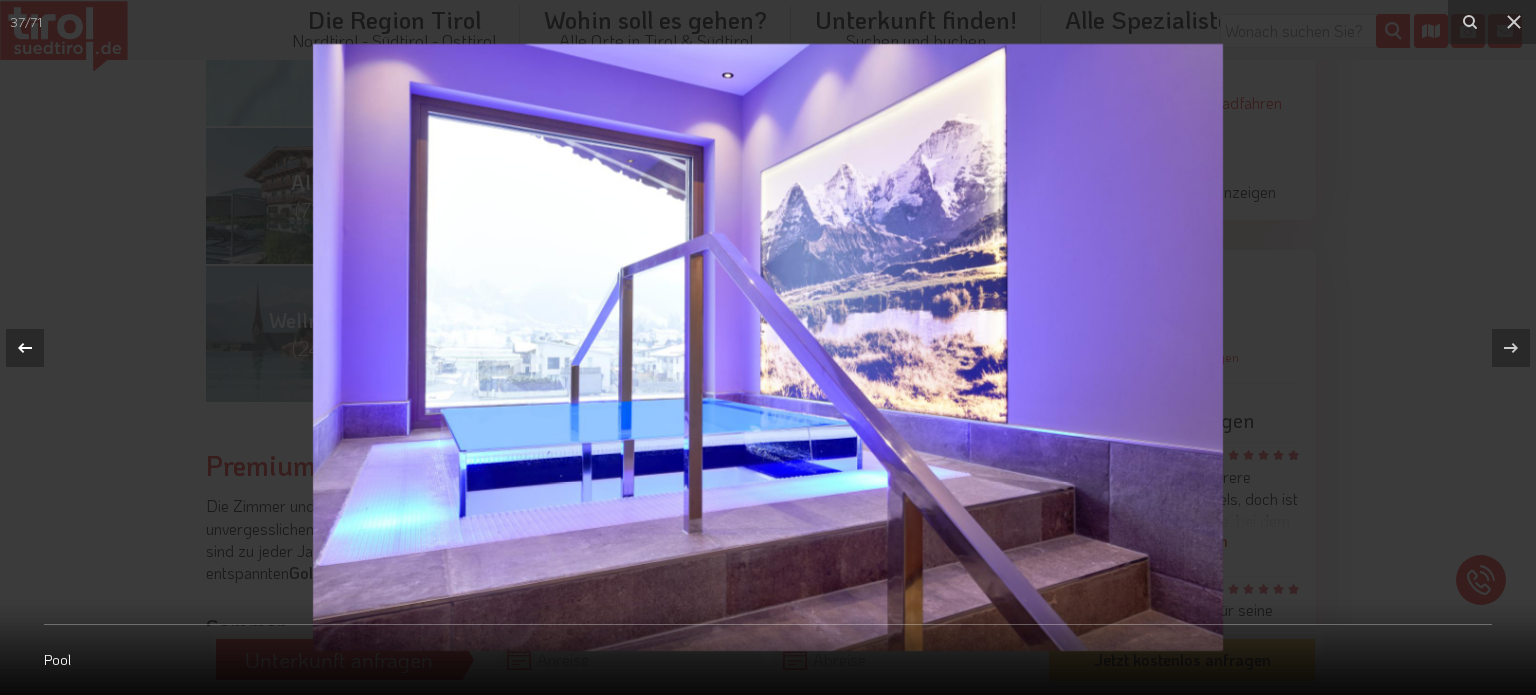 click 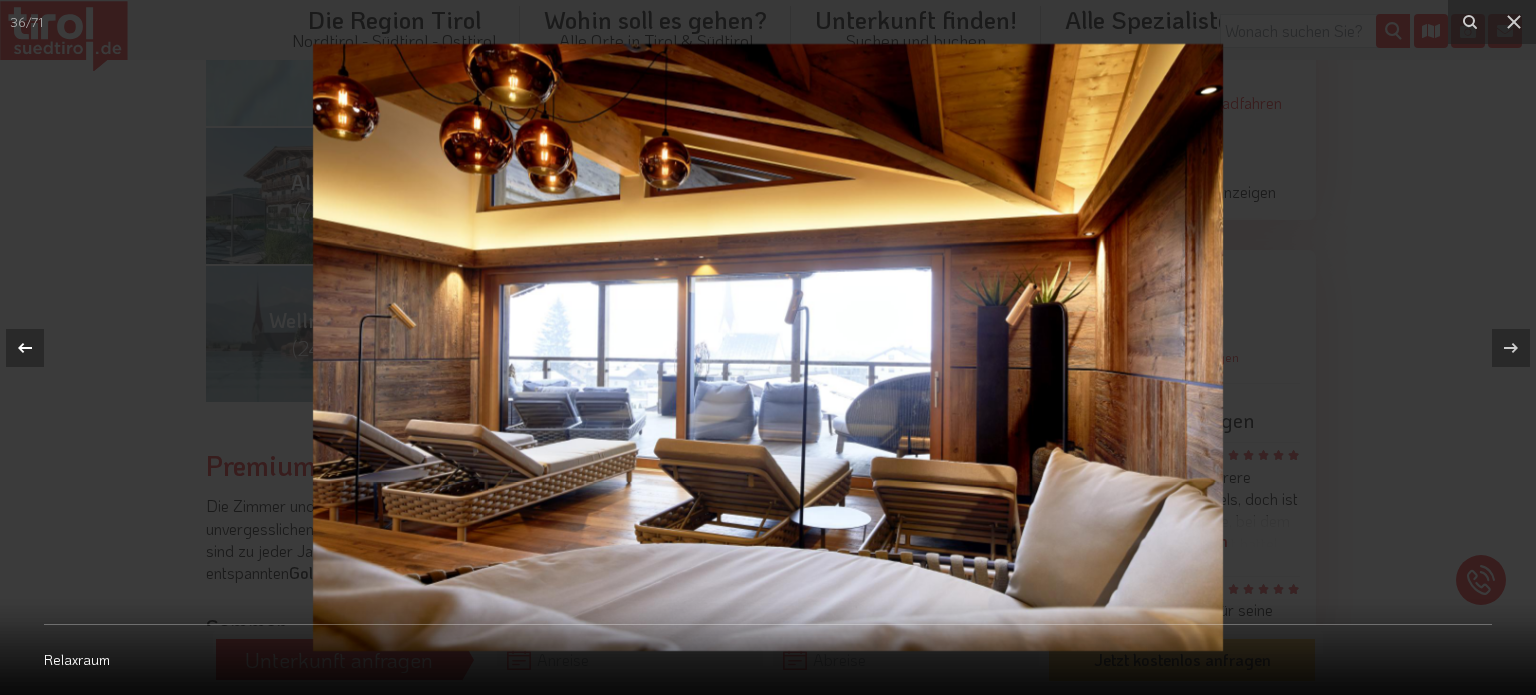 click 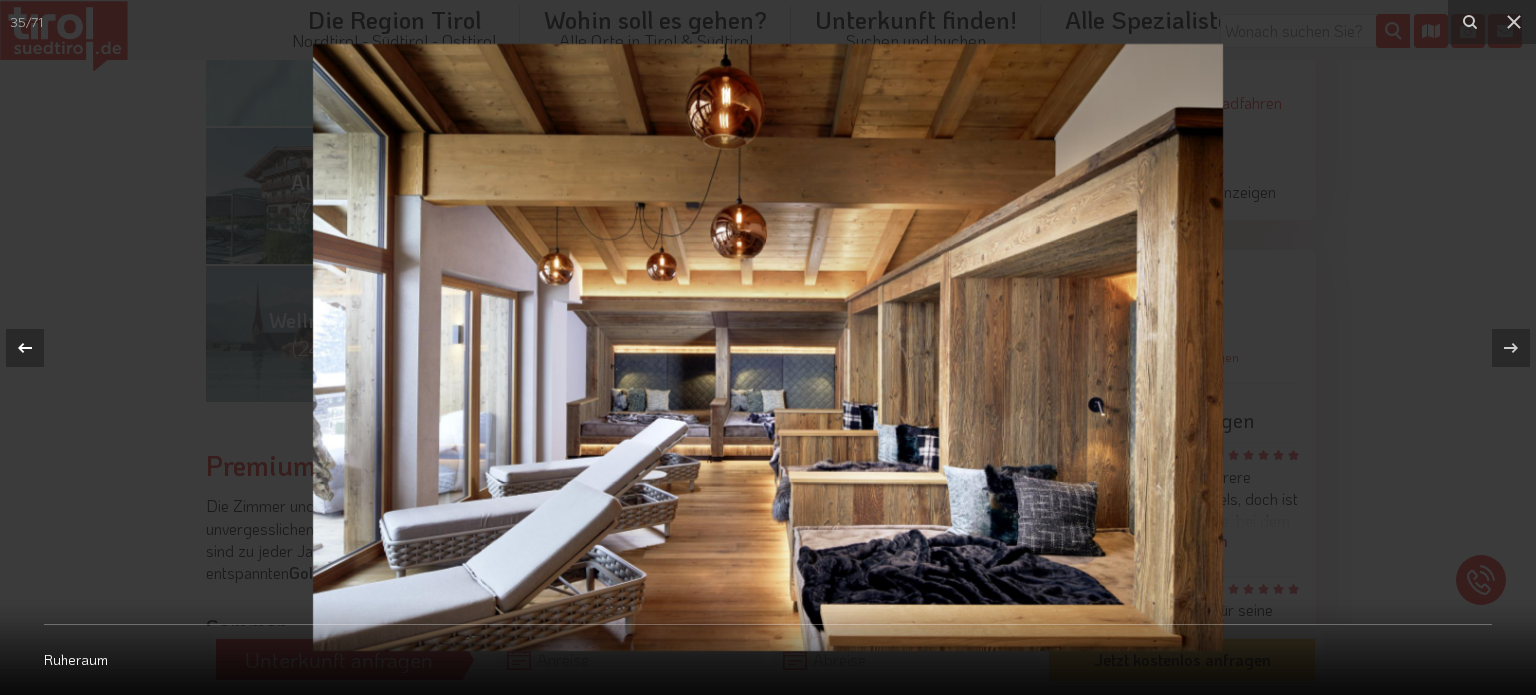 click 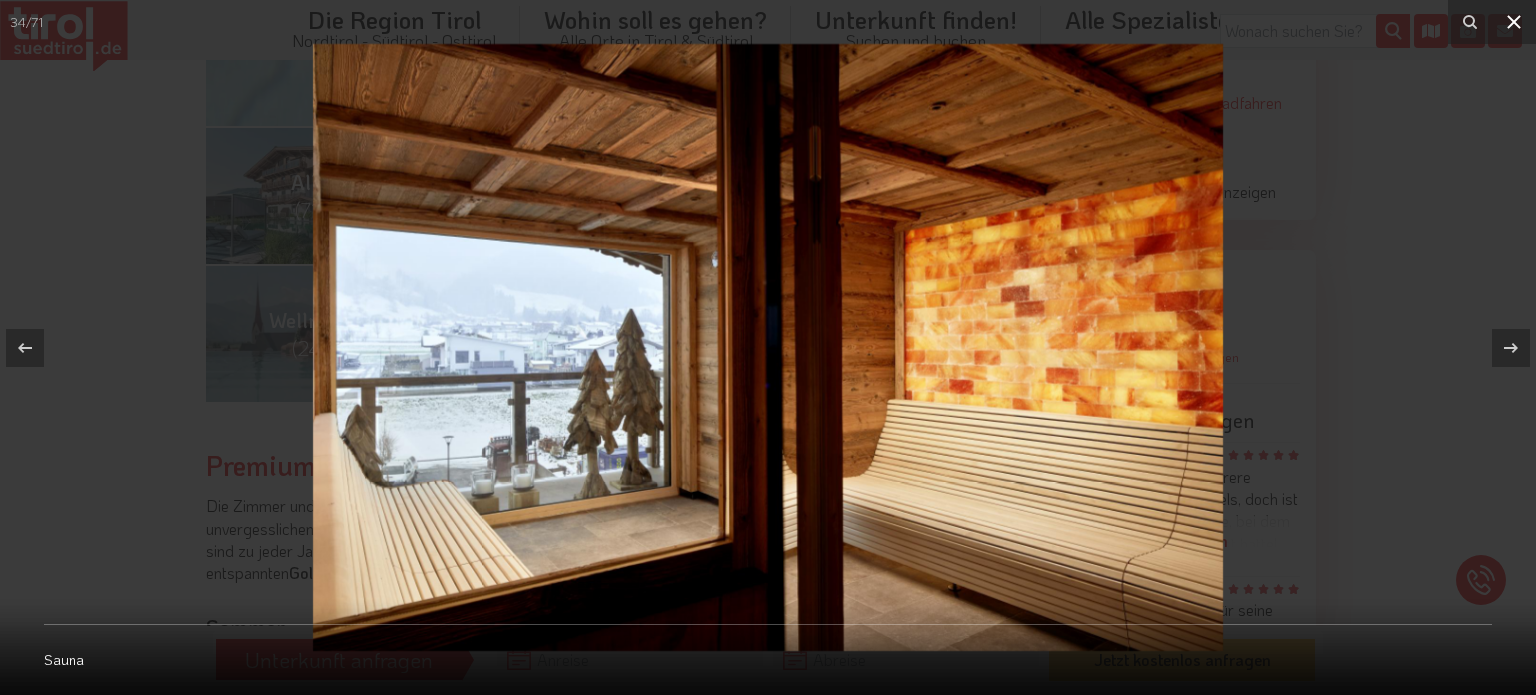 click 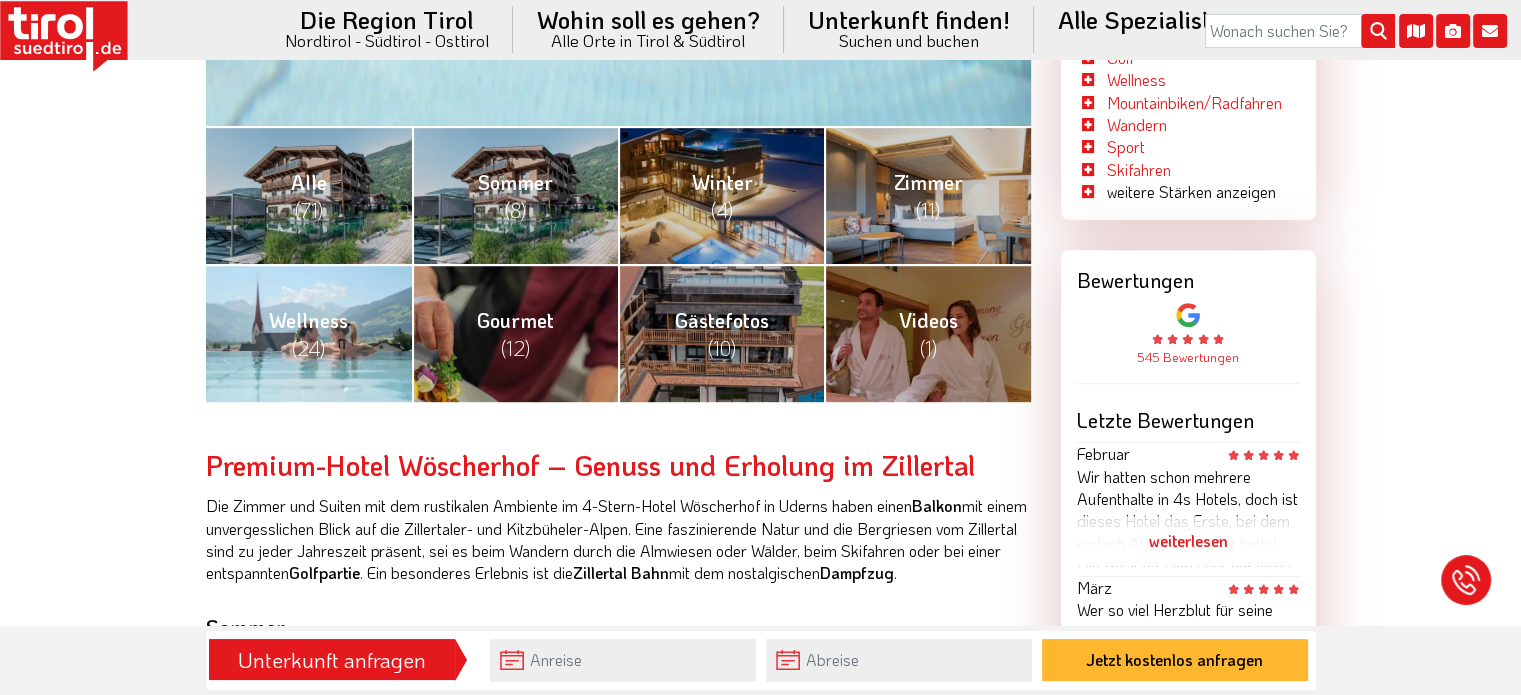 click on "Wellness   (24)" at bounding box center (309, 333) 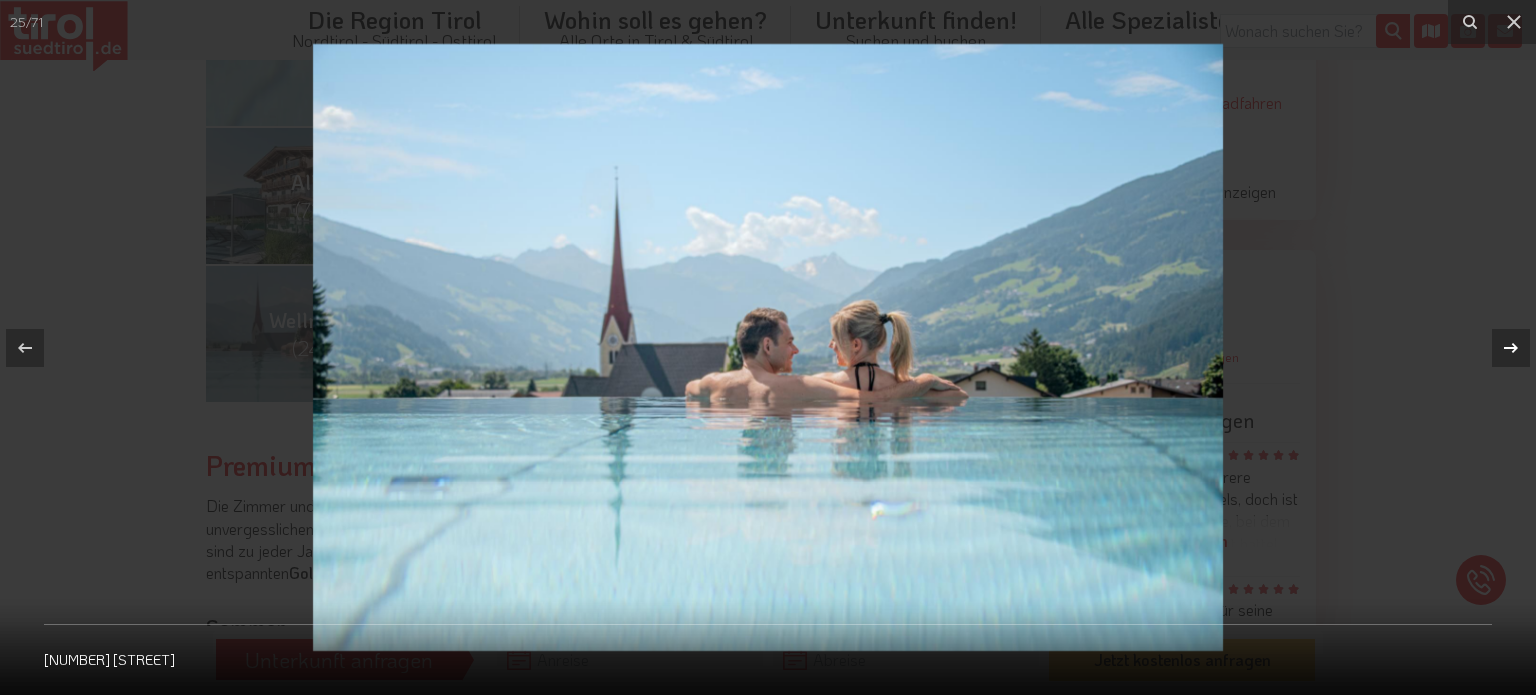 click at bounding box center [1511, 348] 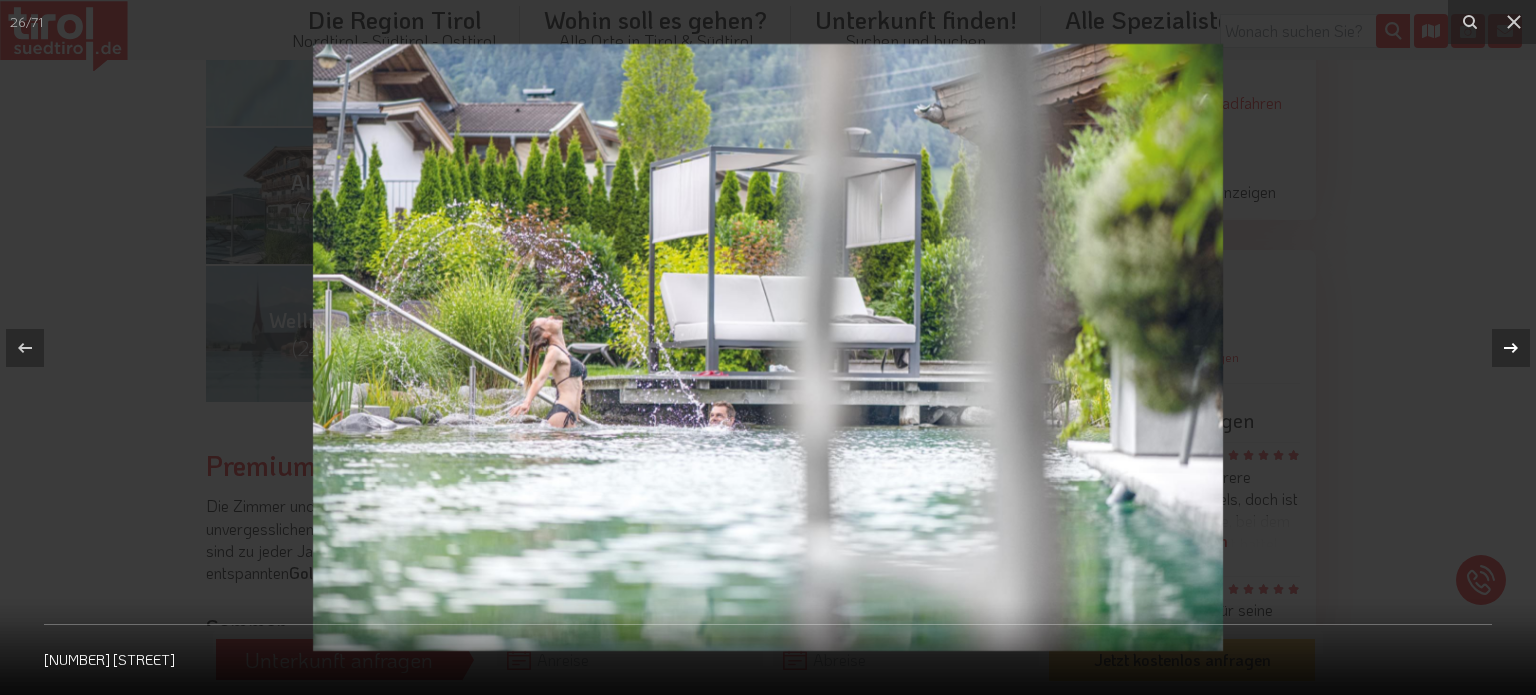 click at bounding box center (1511, 348) 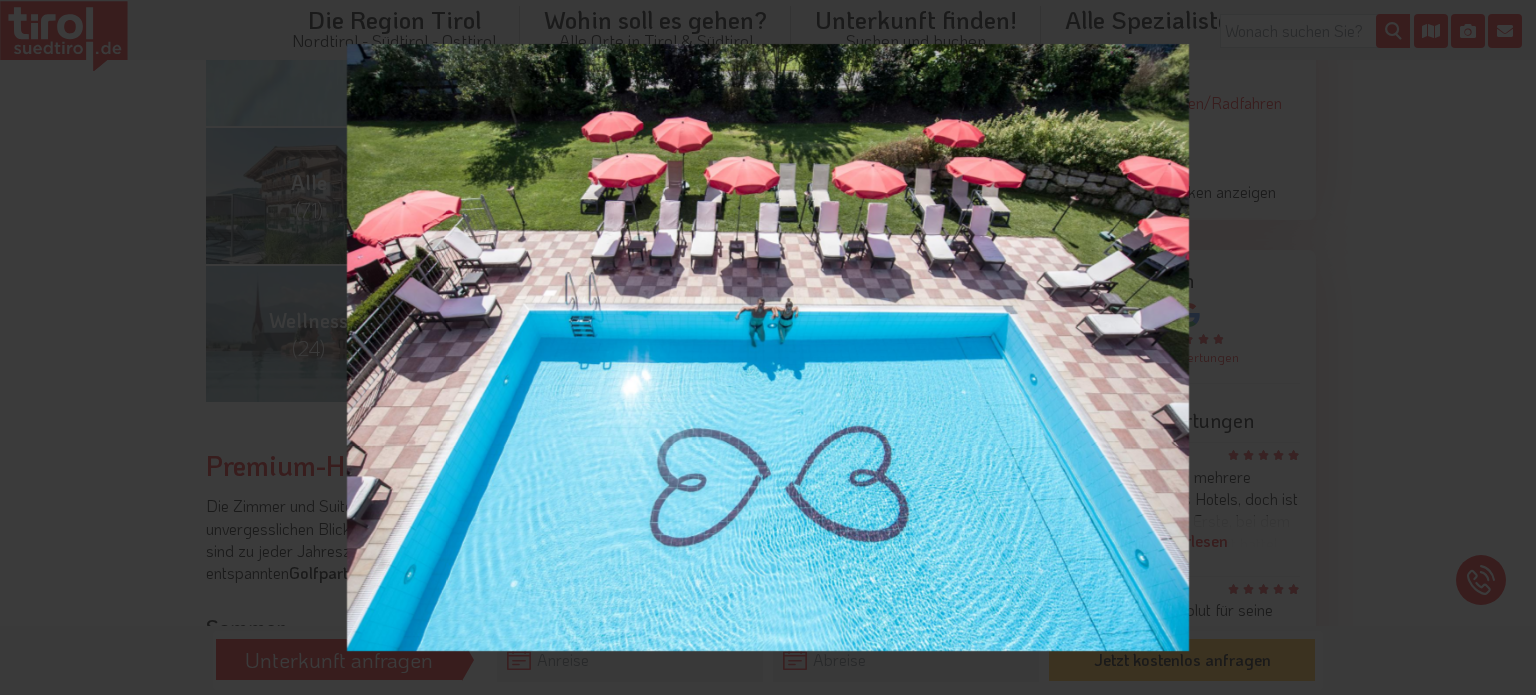 click on "27  /  71 Schwimmbad" at bounding box center [768, 347] 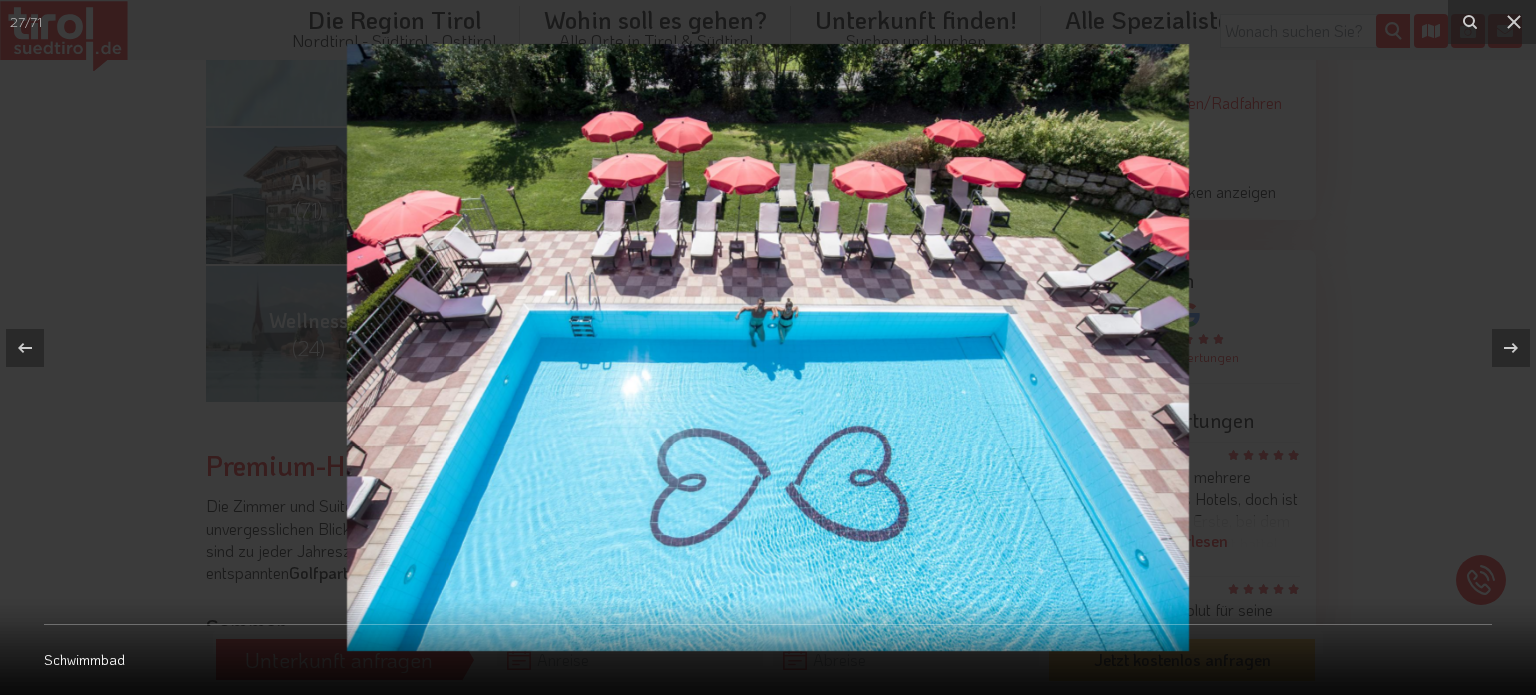 click at bounding box center [1511, 348] 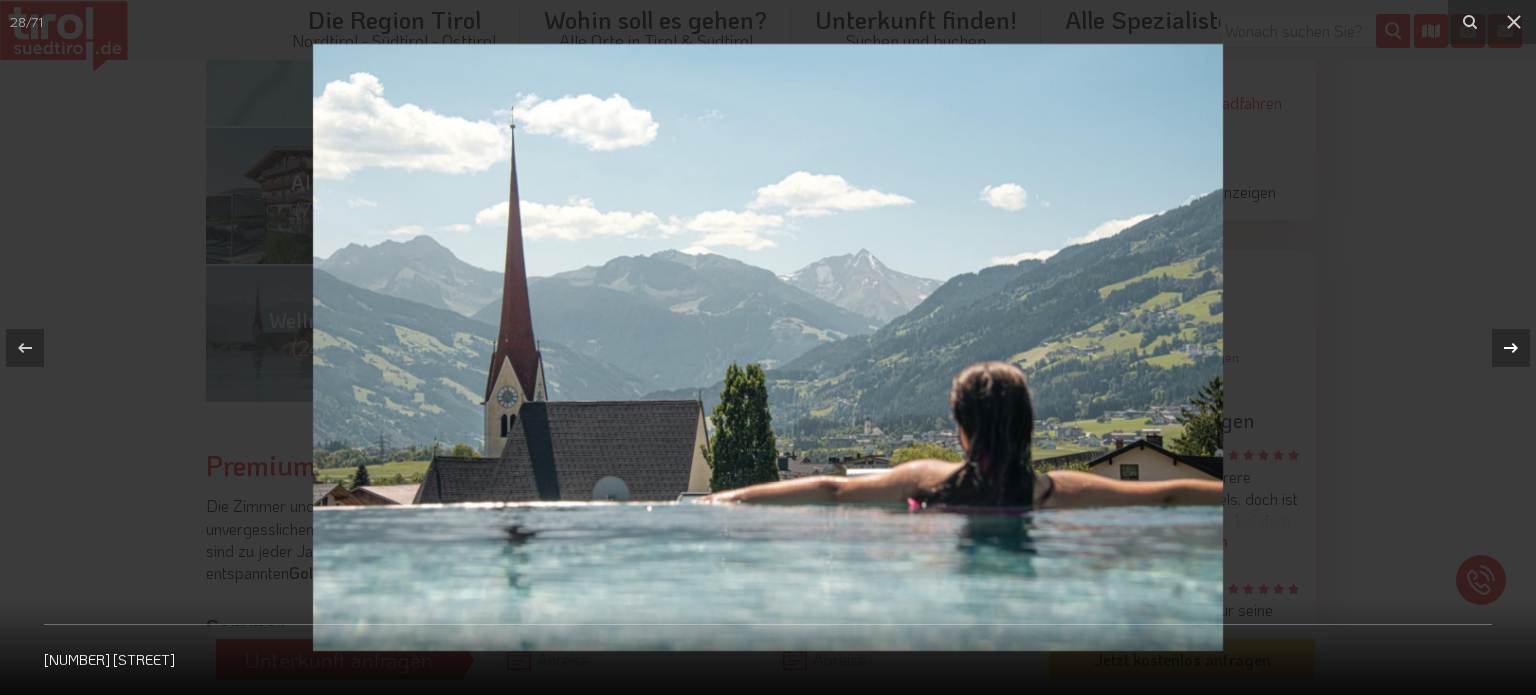 click at bounding box center (1511, 348) 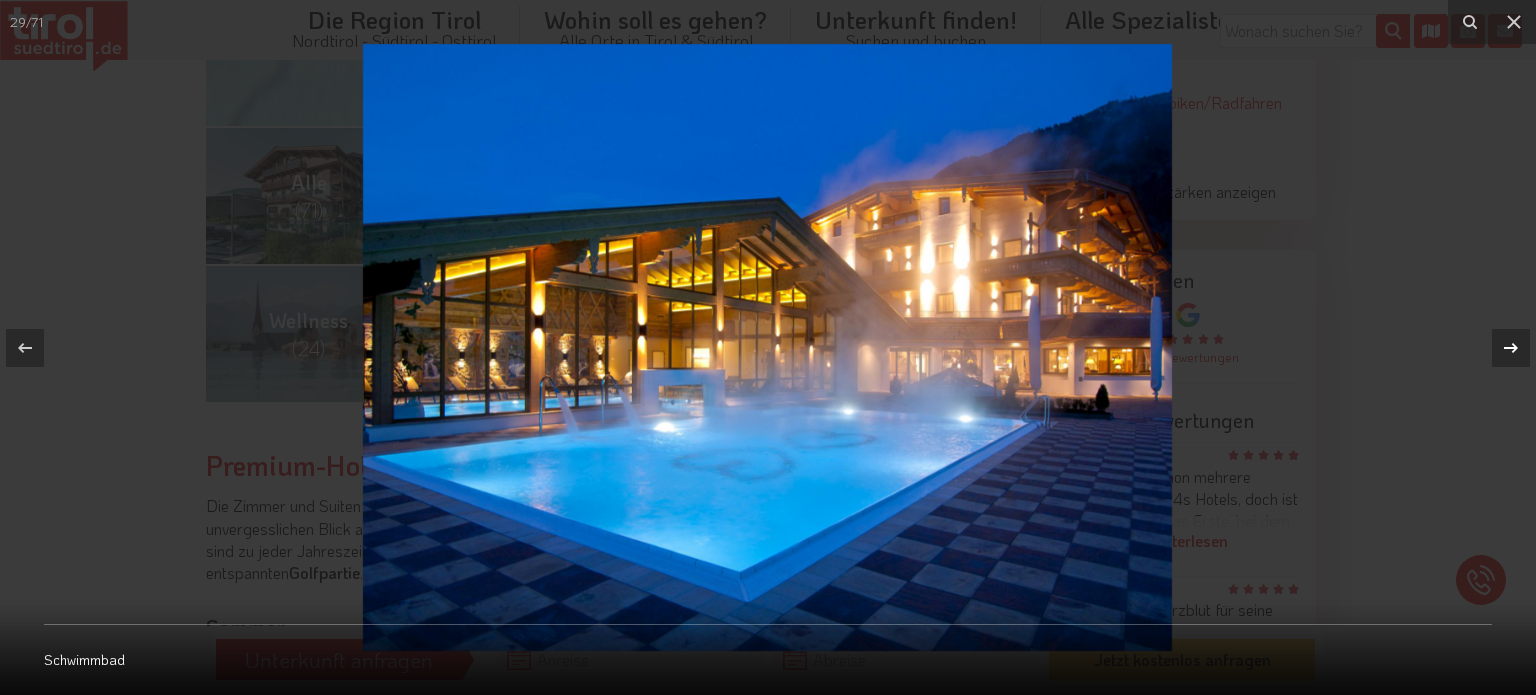 click at bounding box center [1511, 348] 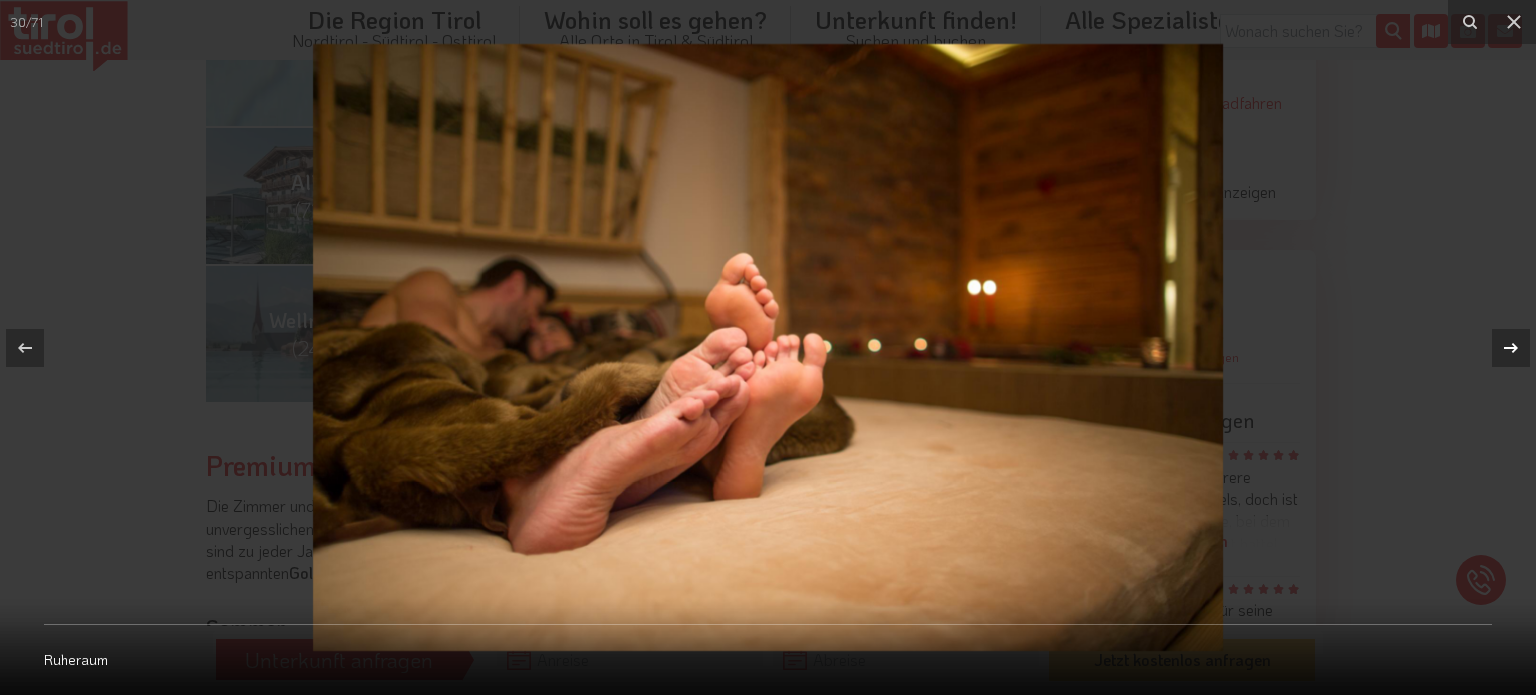 click at bounding box center [1511, 348] 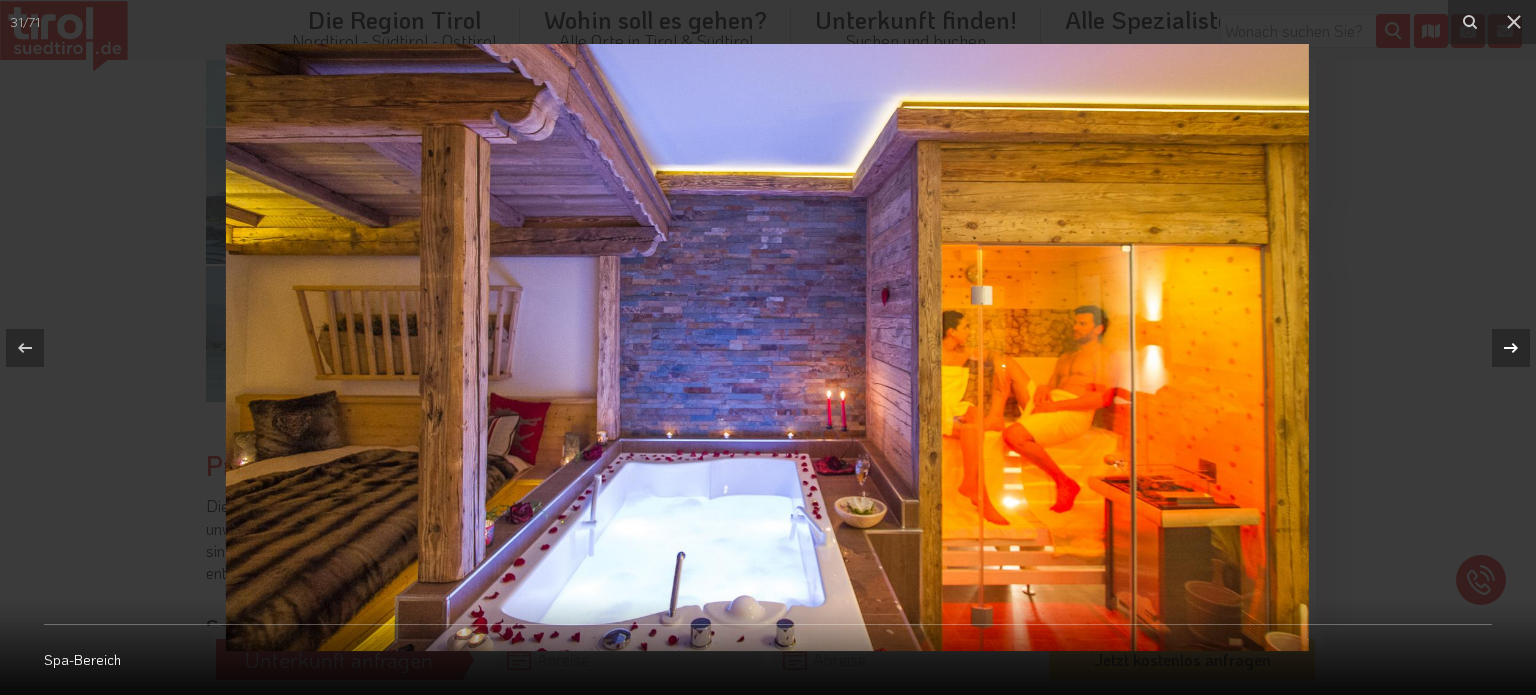 click at bounding box center (1511, 348) 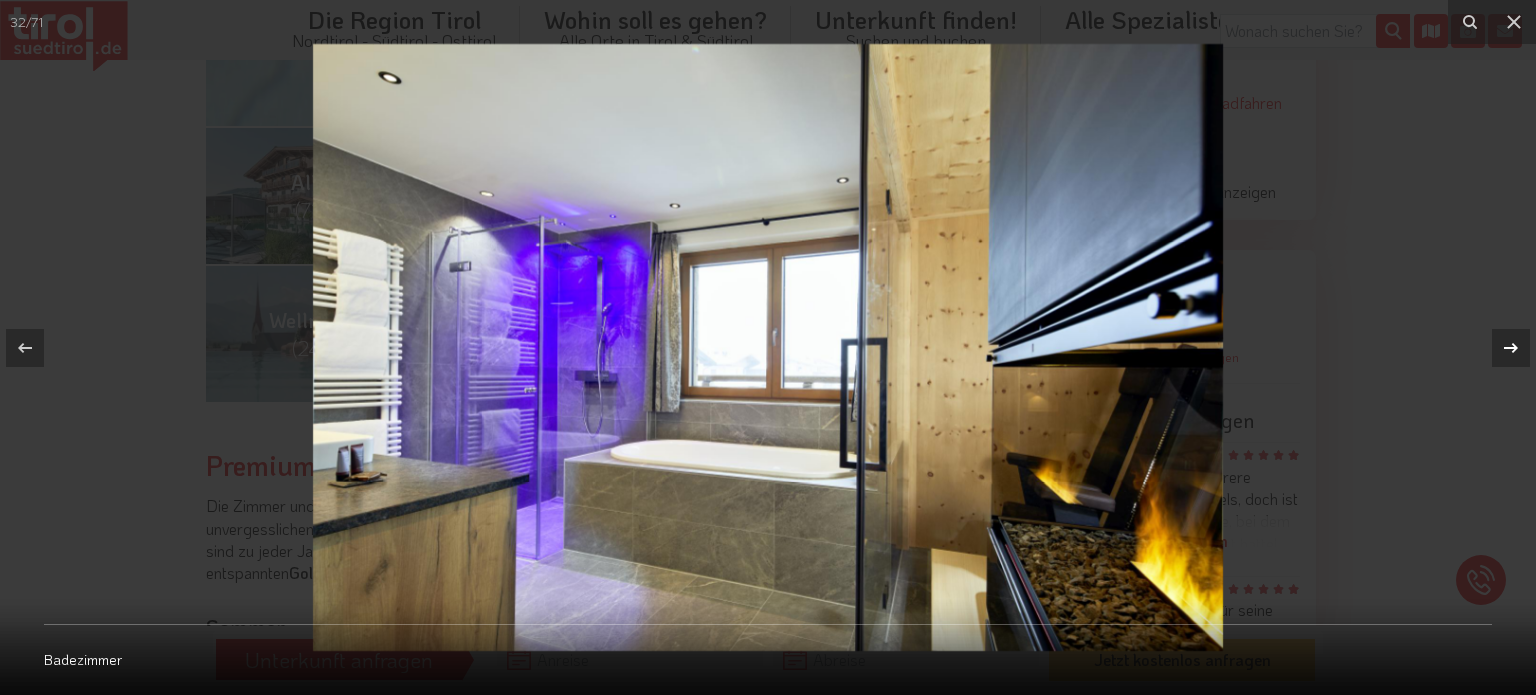 click at bounding box center [1511, 348] 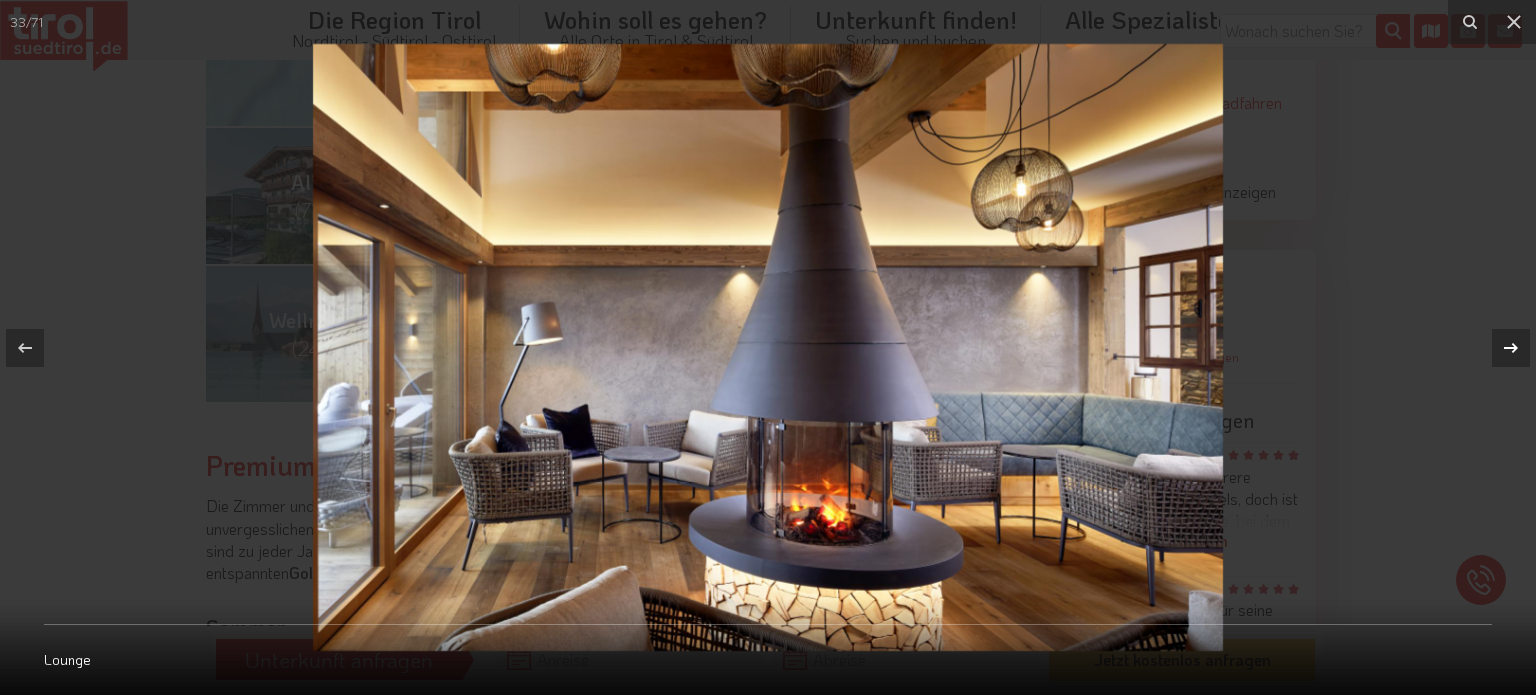 click at bounding box center [1511, 348] 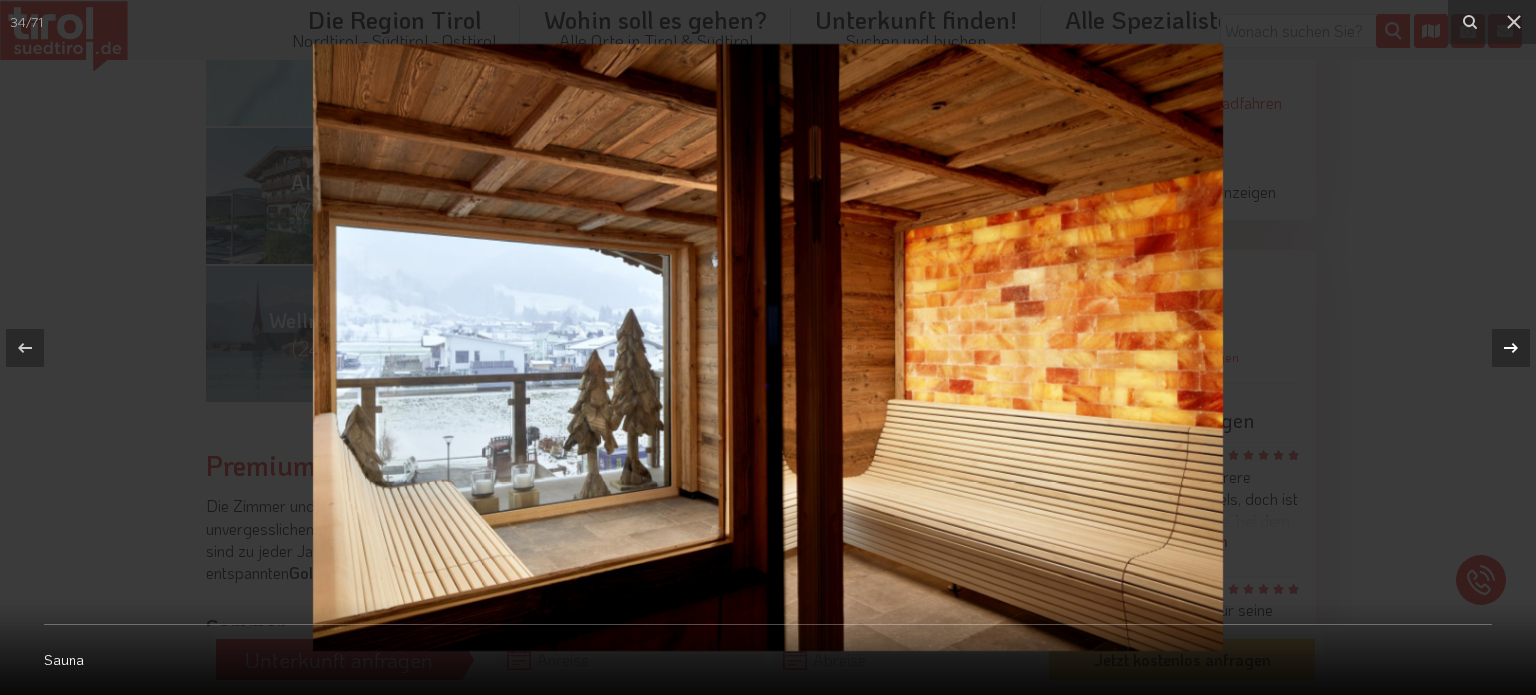 click at bounding box center [1511, 348] 